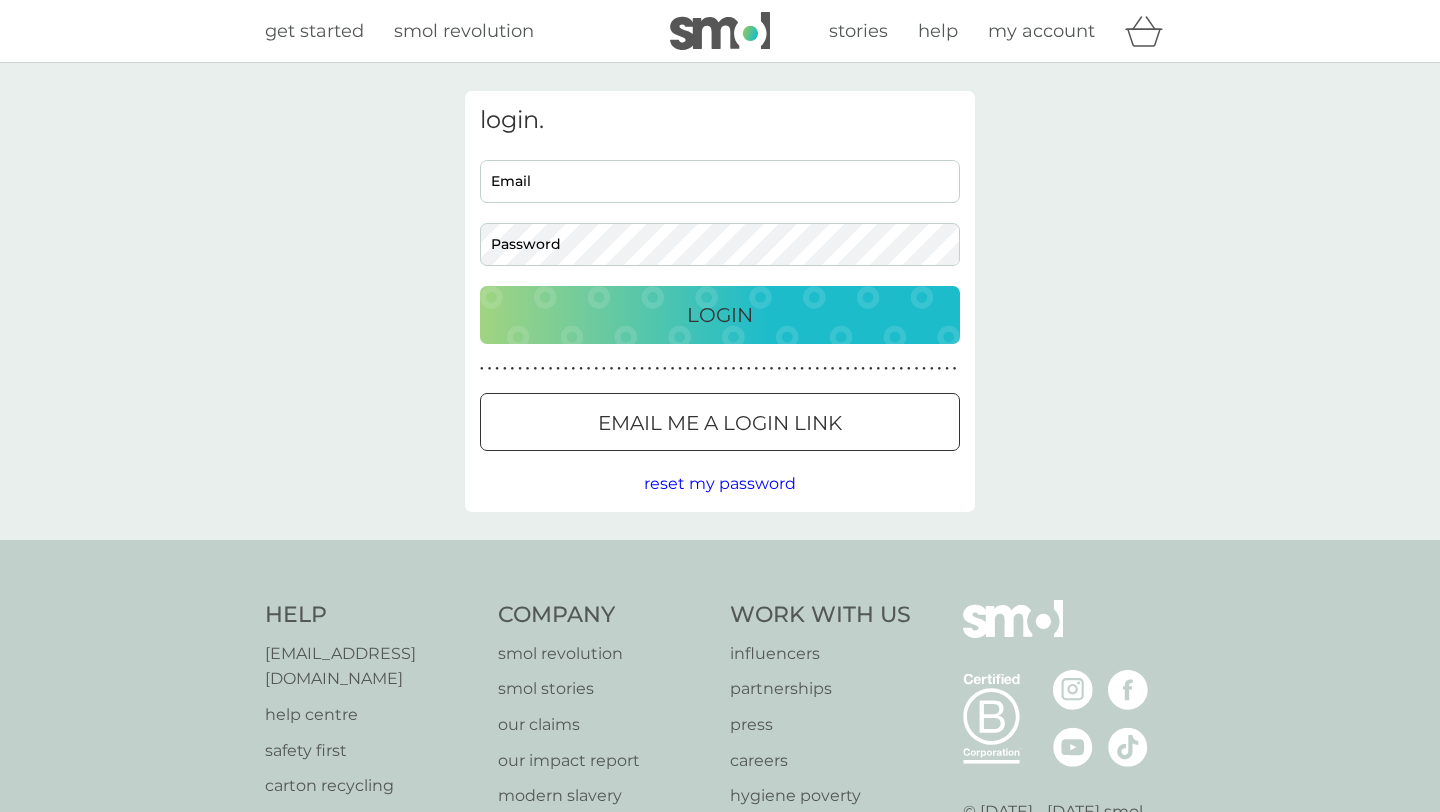 scroll, scrollTop: 0, scrollLeft: 0, axis: both 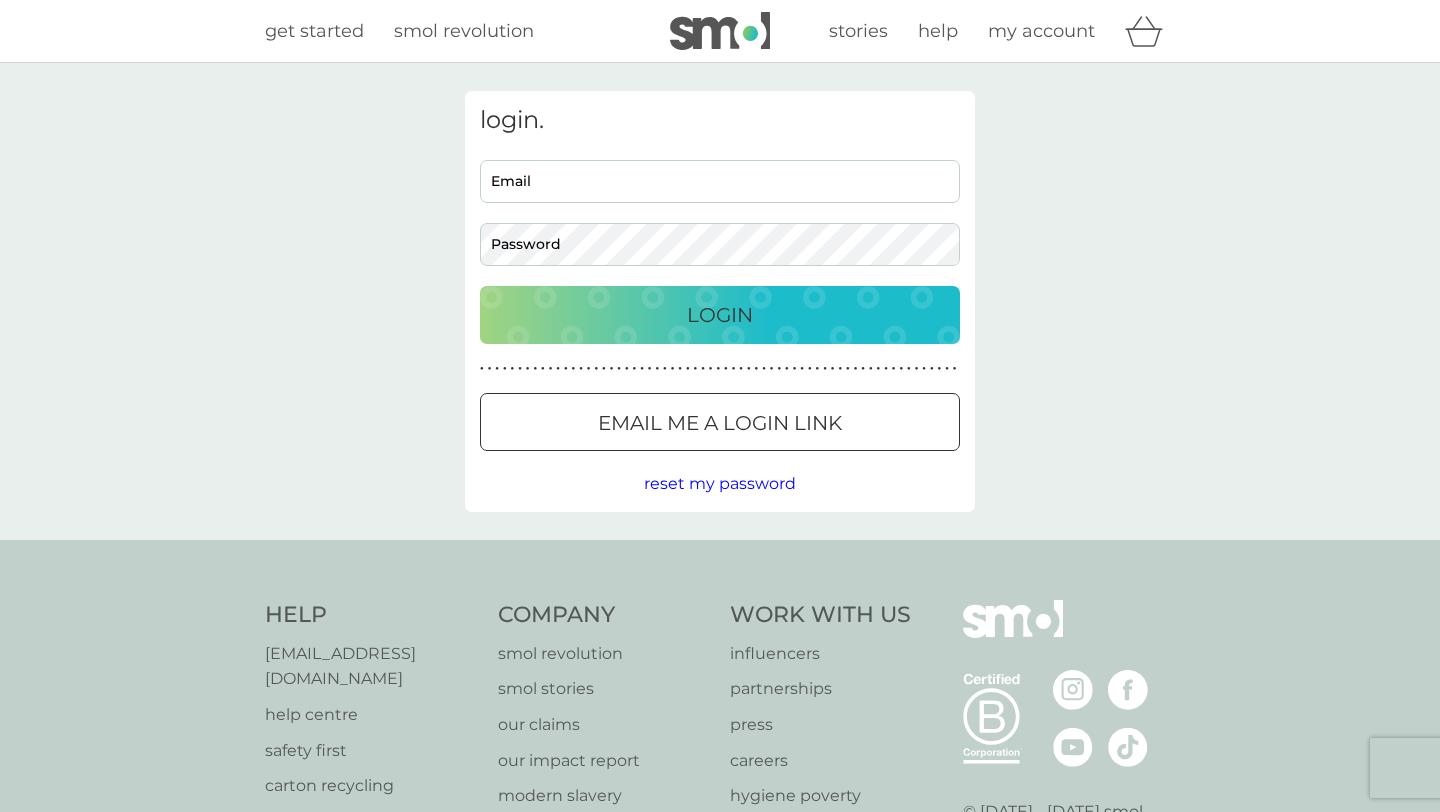 type on "[EMAIL_ADDRESS][DOMAIN_NAME]" 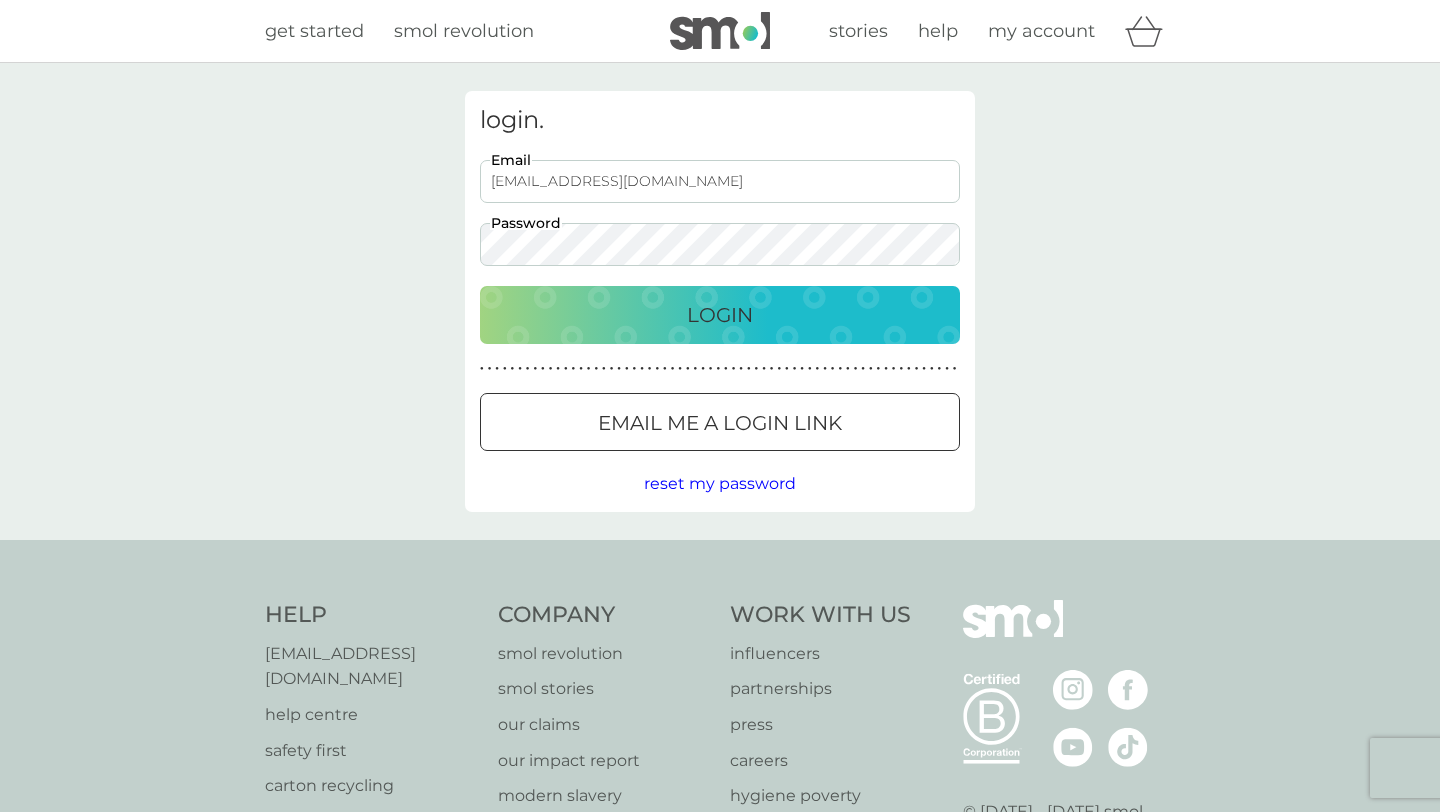 click on "Login" at bounding box center (720, 315) 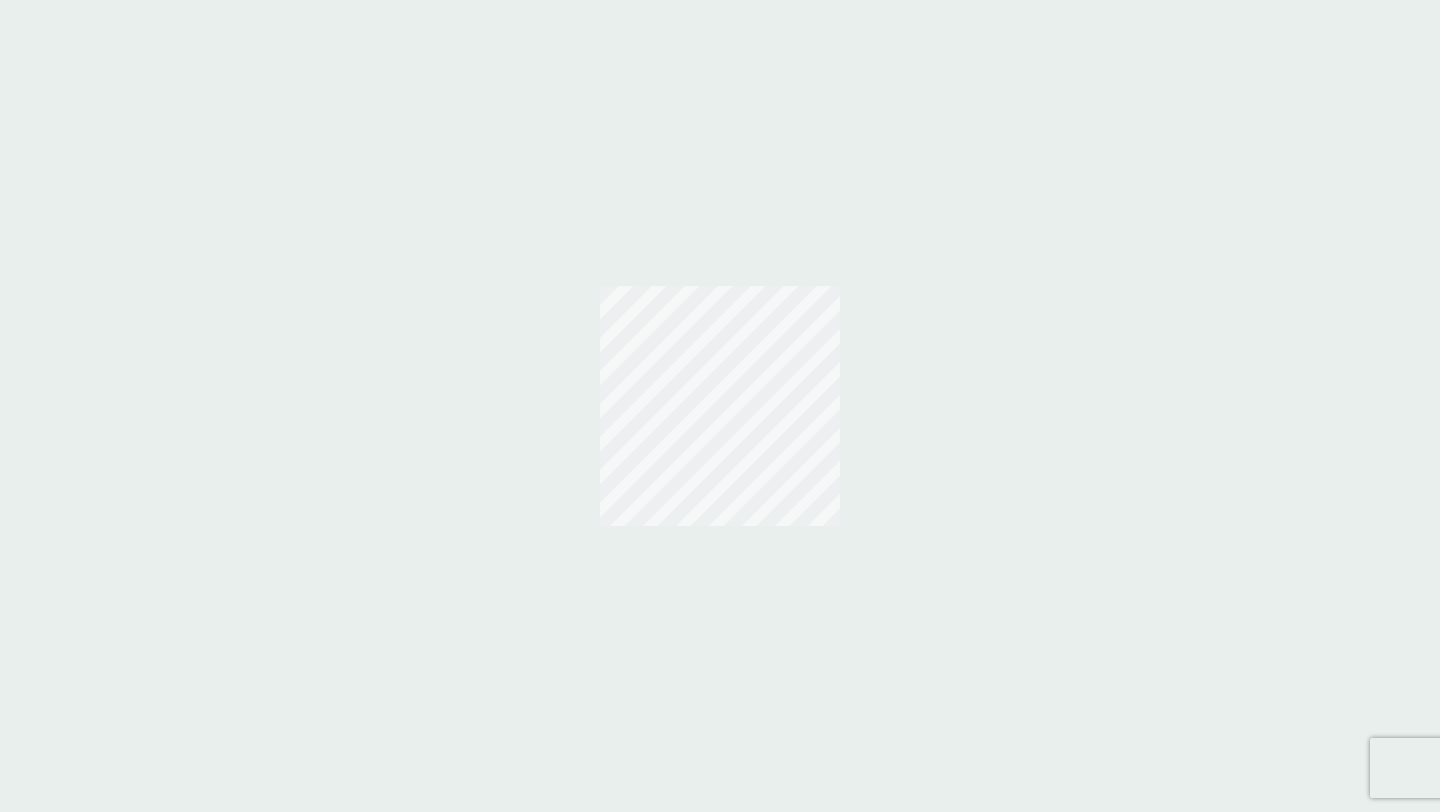 scroll, scrollTop: 0, scrollLeft: 0, axis: both 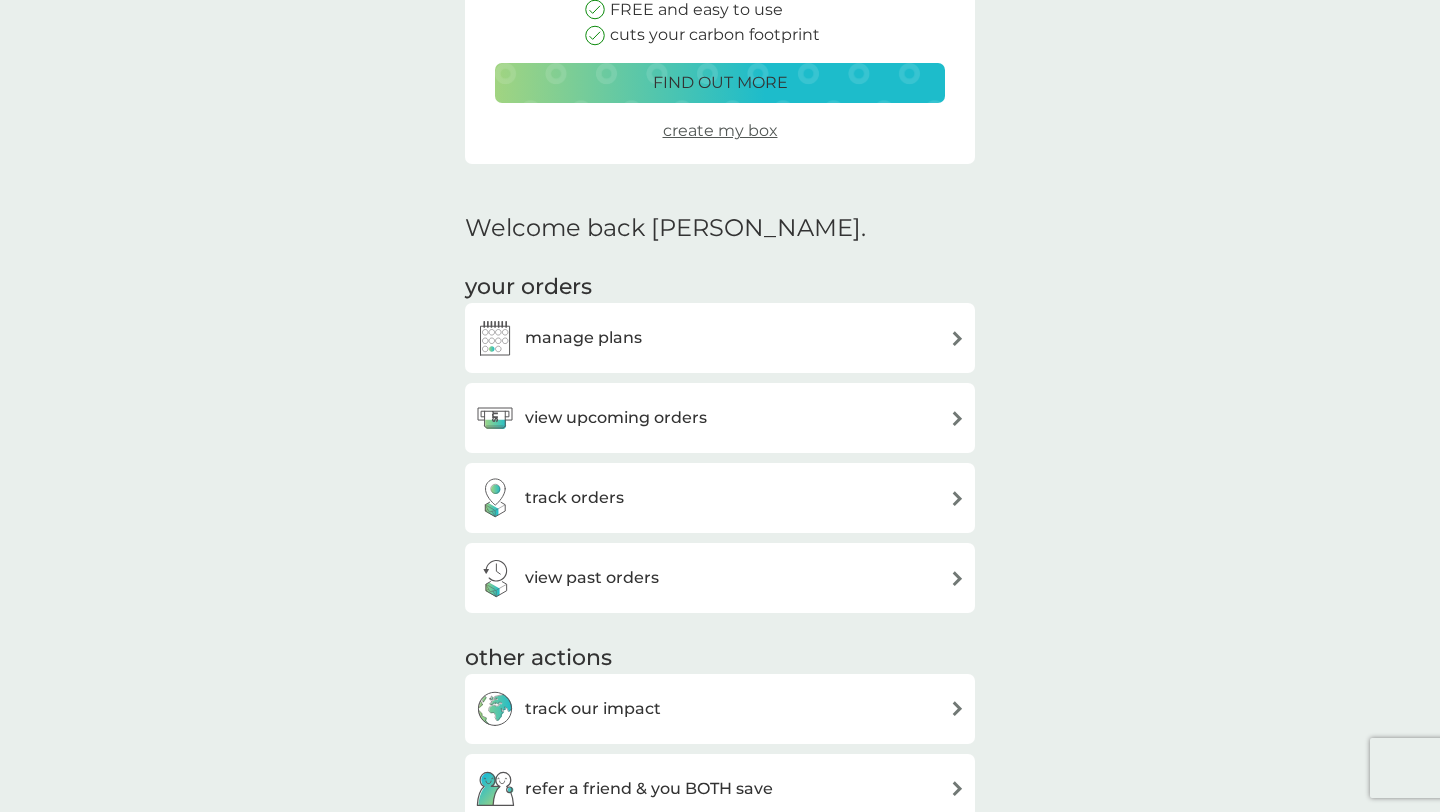 click on "view upcoming orders" at bounding box center (616, 418) 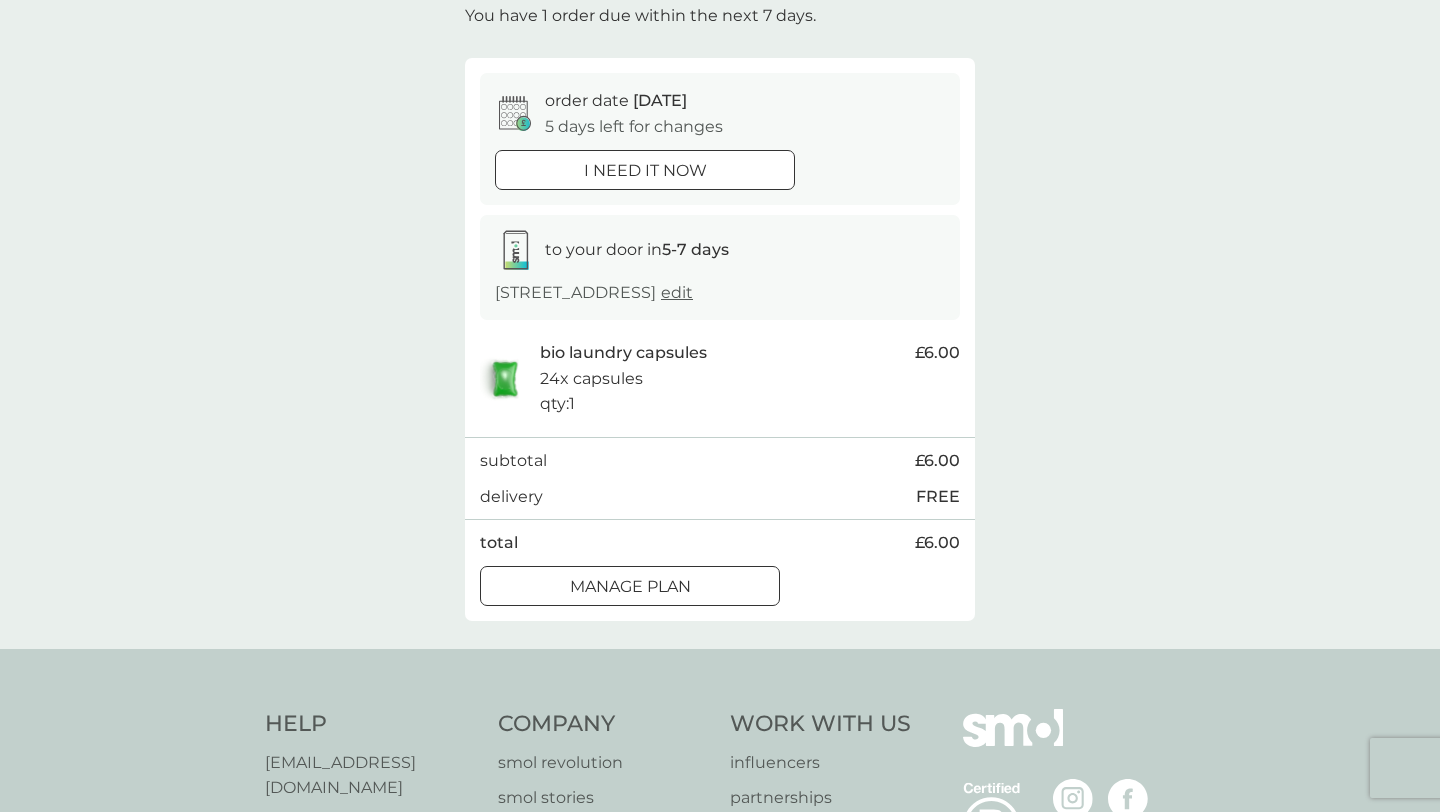 scroll, scrollTop: 128, scrollLeft: 0, axis: vertical 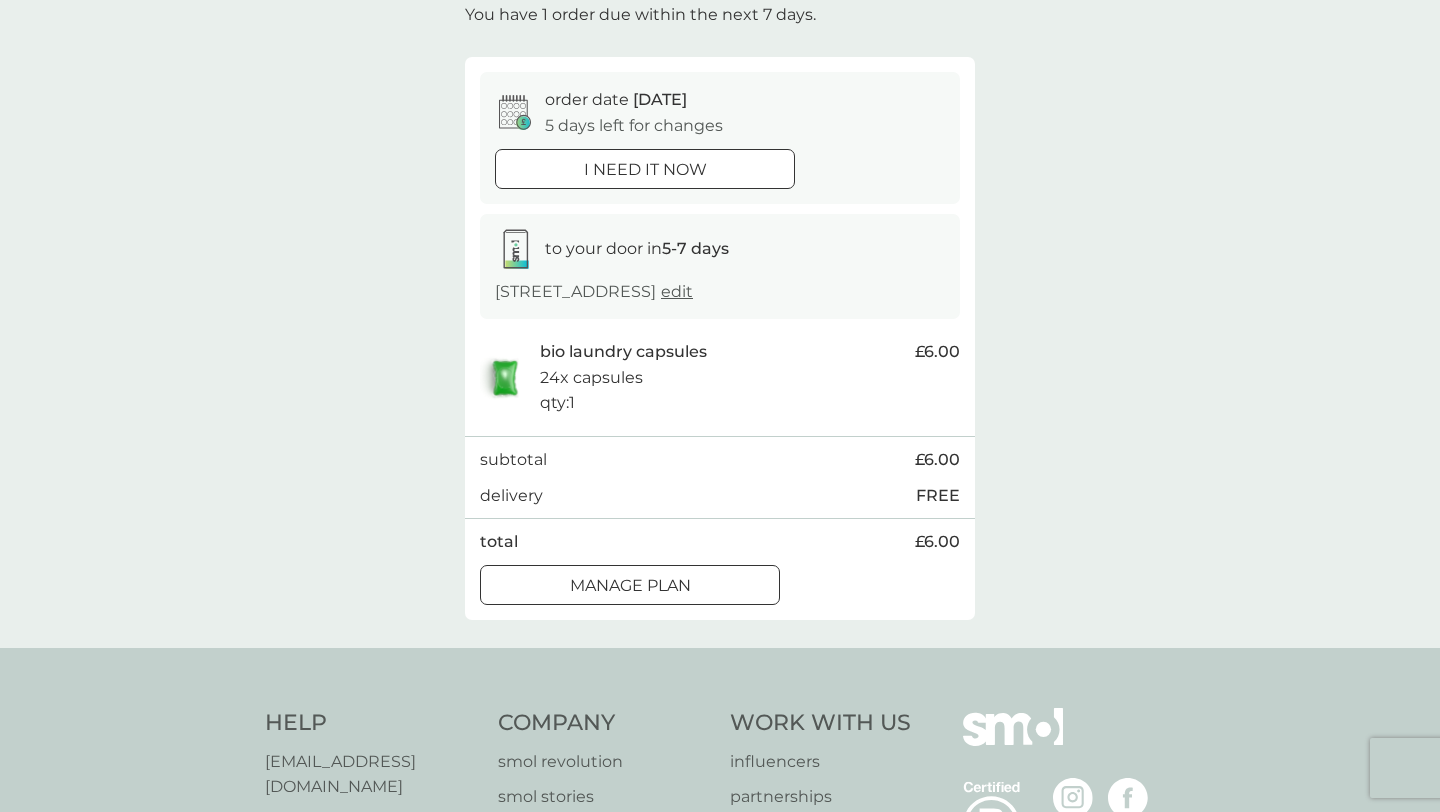 click on "Manage plan" at bounding box center [630, 586] 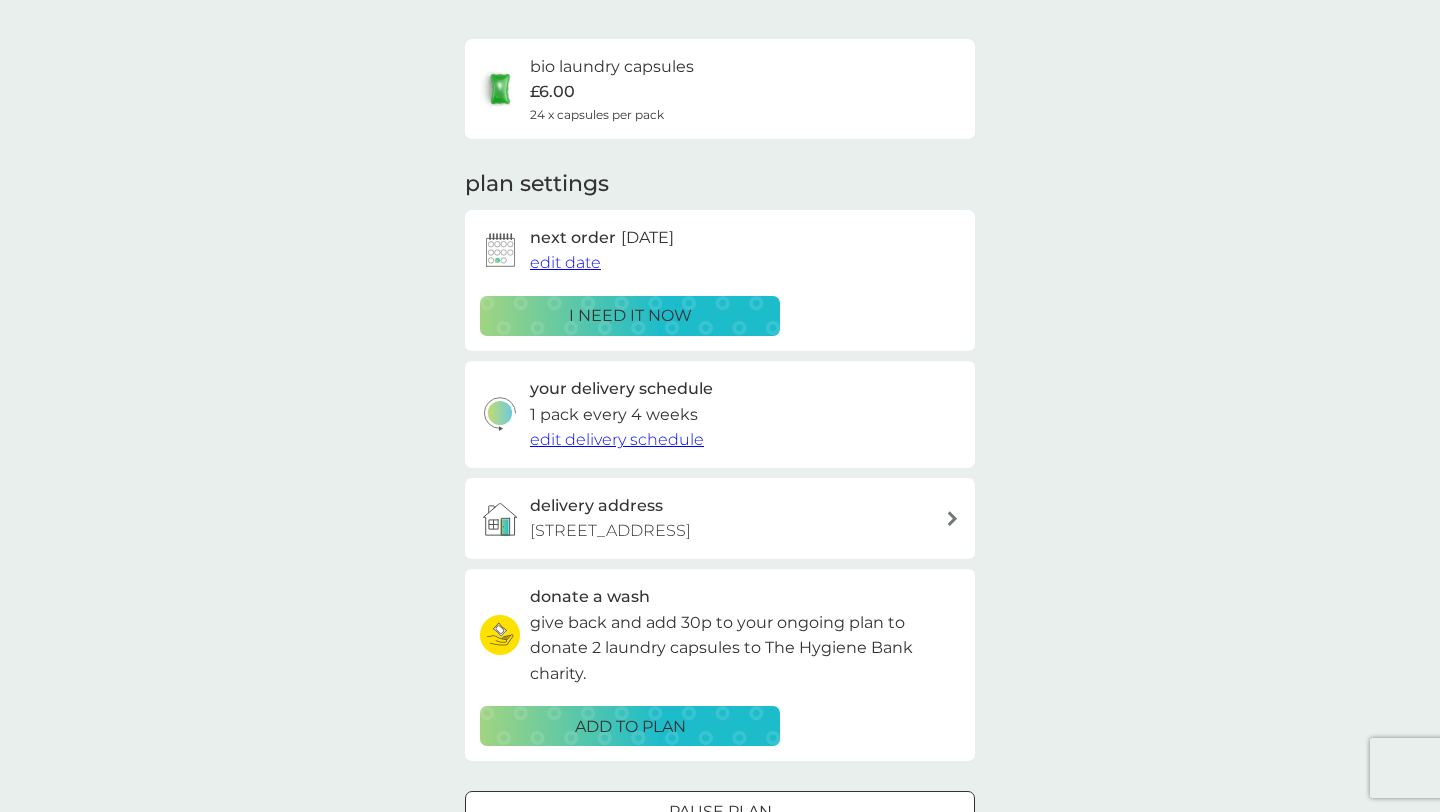 scroll, scrollTop: 0, scrollLeft: 0, axis: both 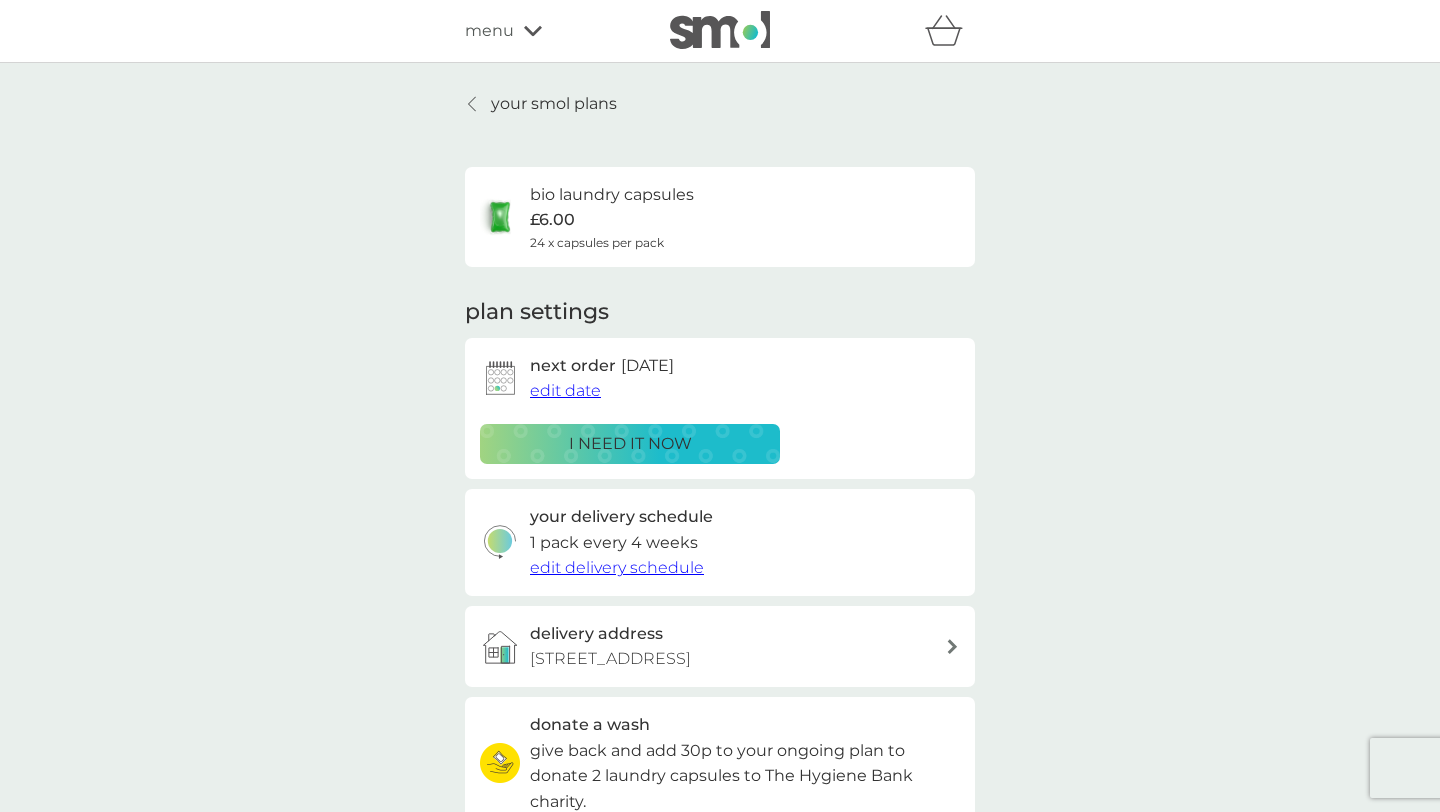 click on "edit date" at bounding box center [565, 390] 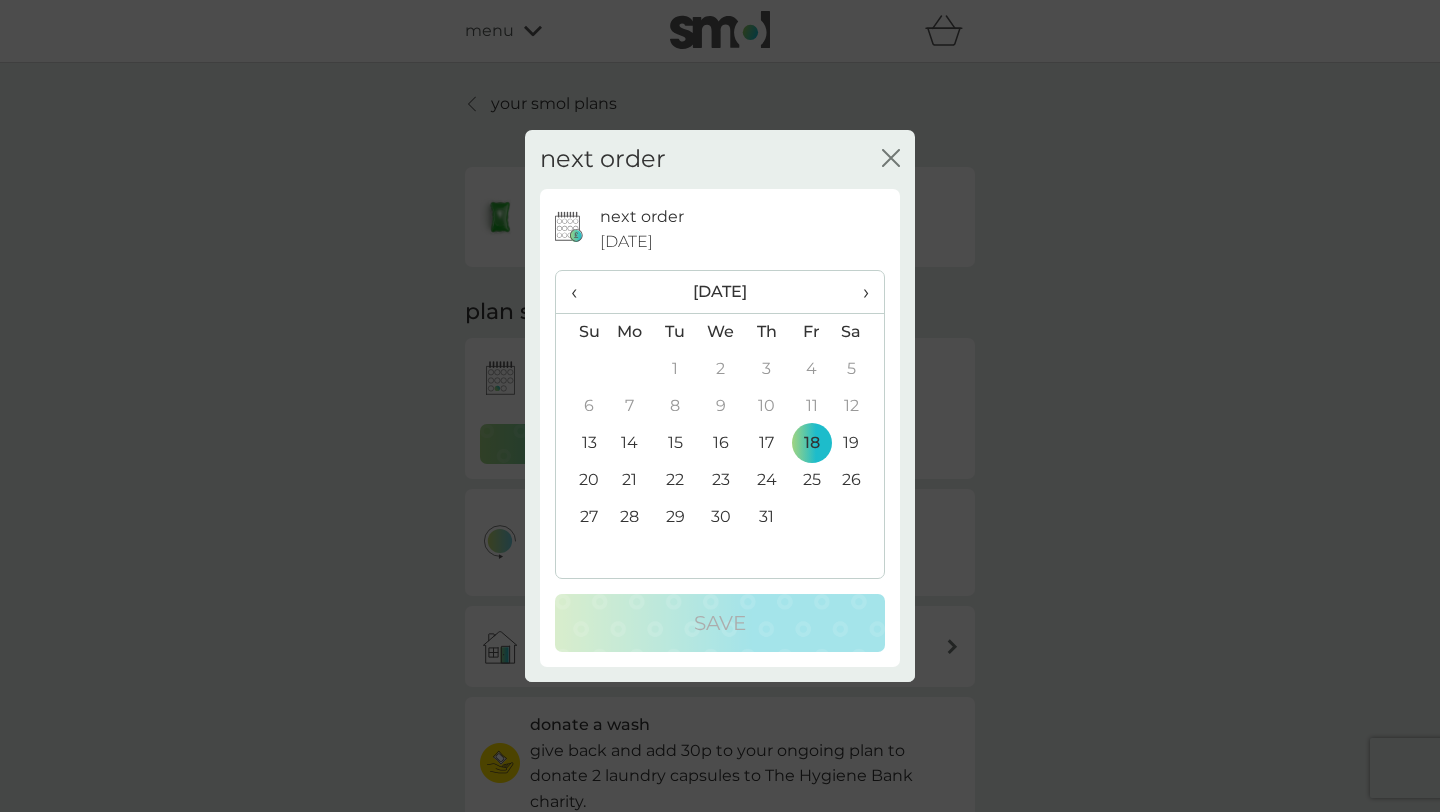 click on "›" at bounding box center [859, 292] 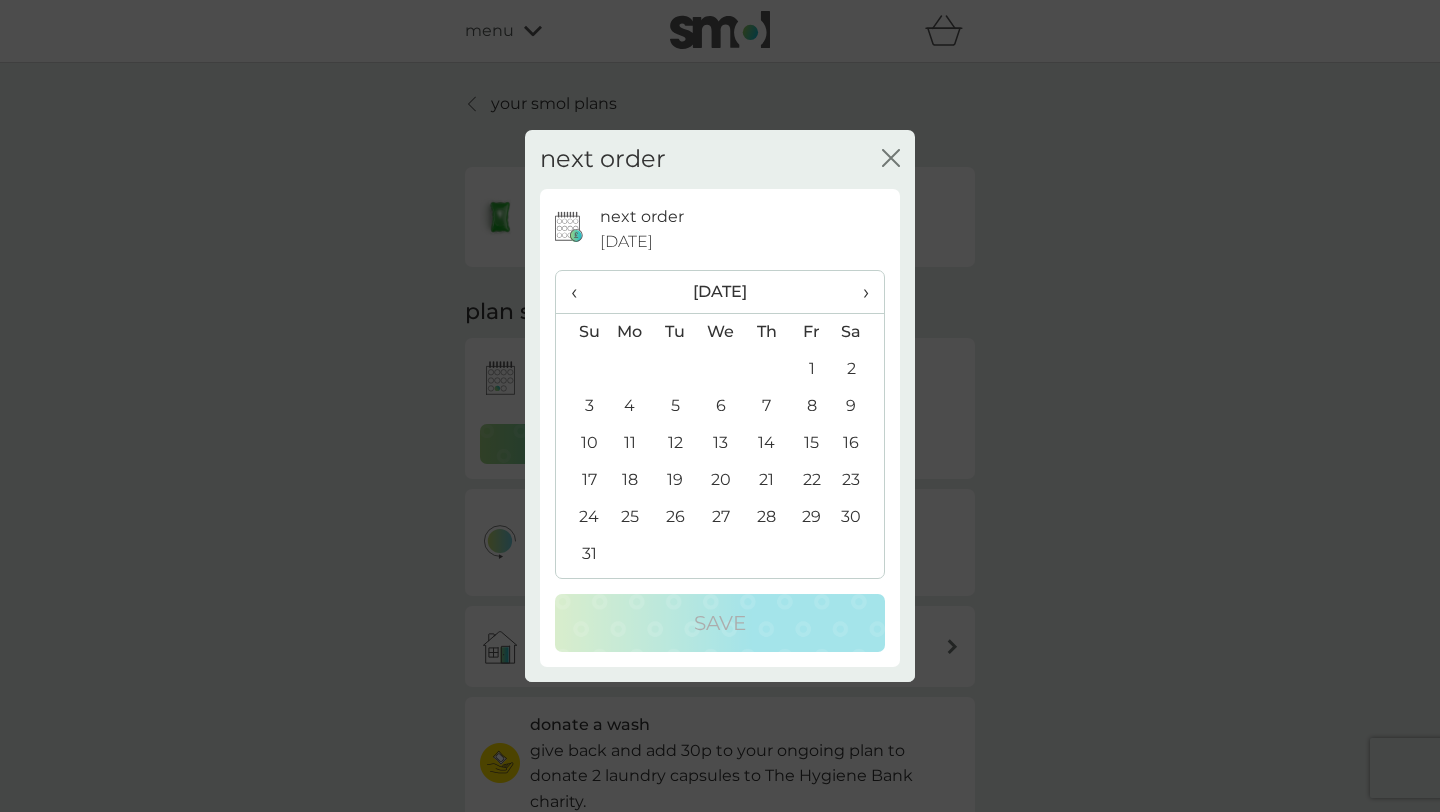 click on "1" at bounding box center (811, 369) 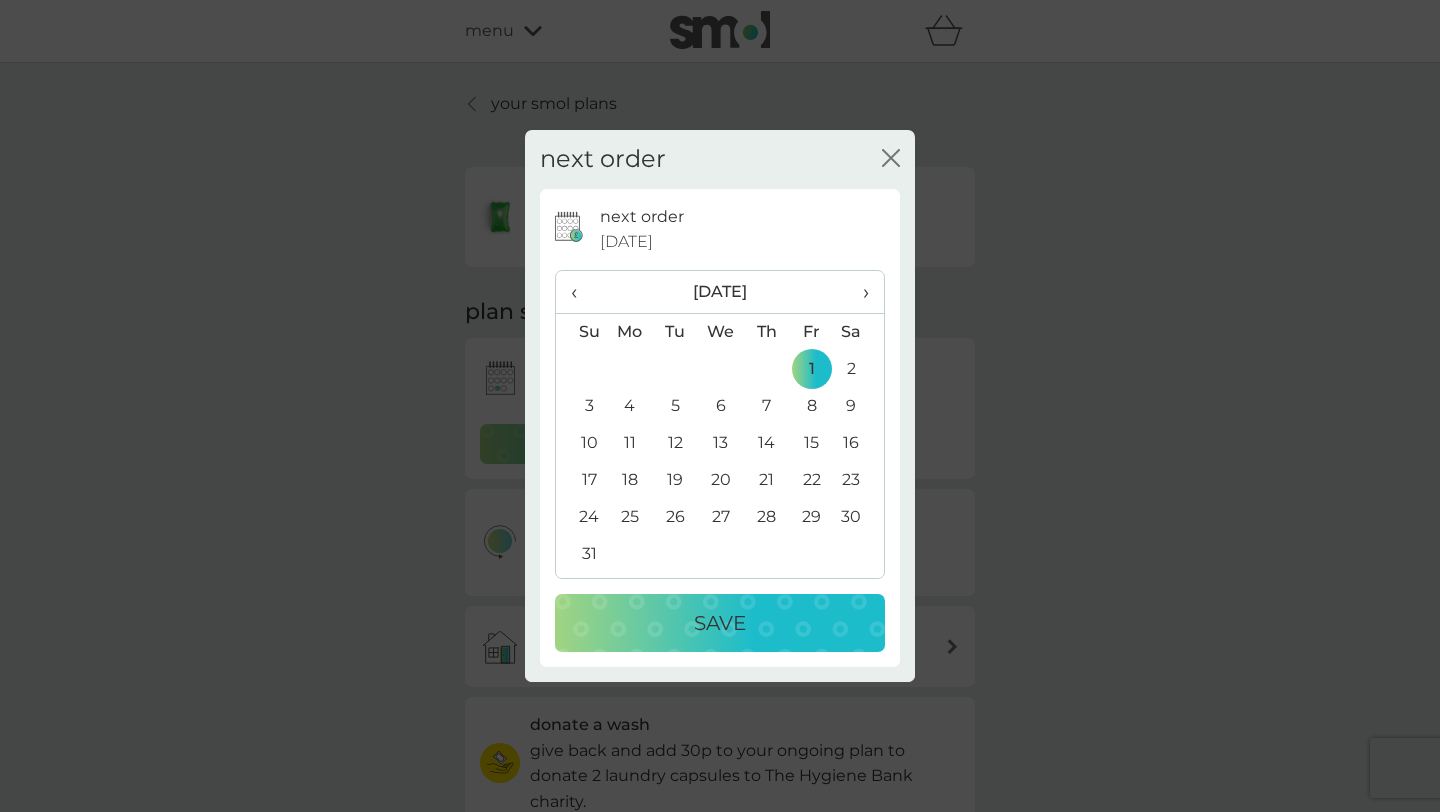 click on "Save" at bounding box center [720, 623] 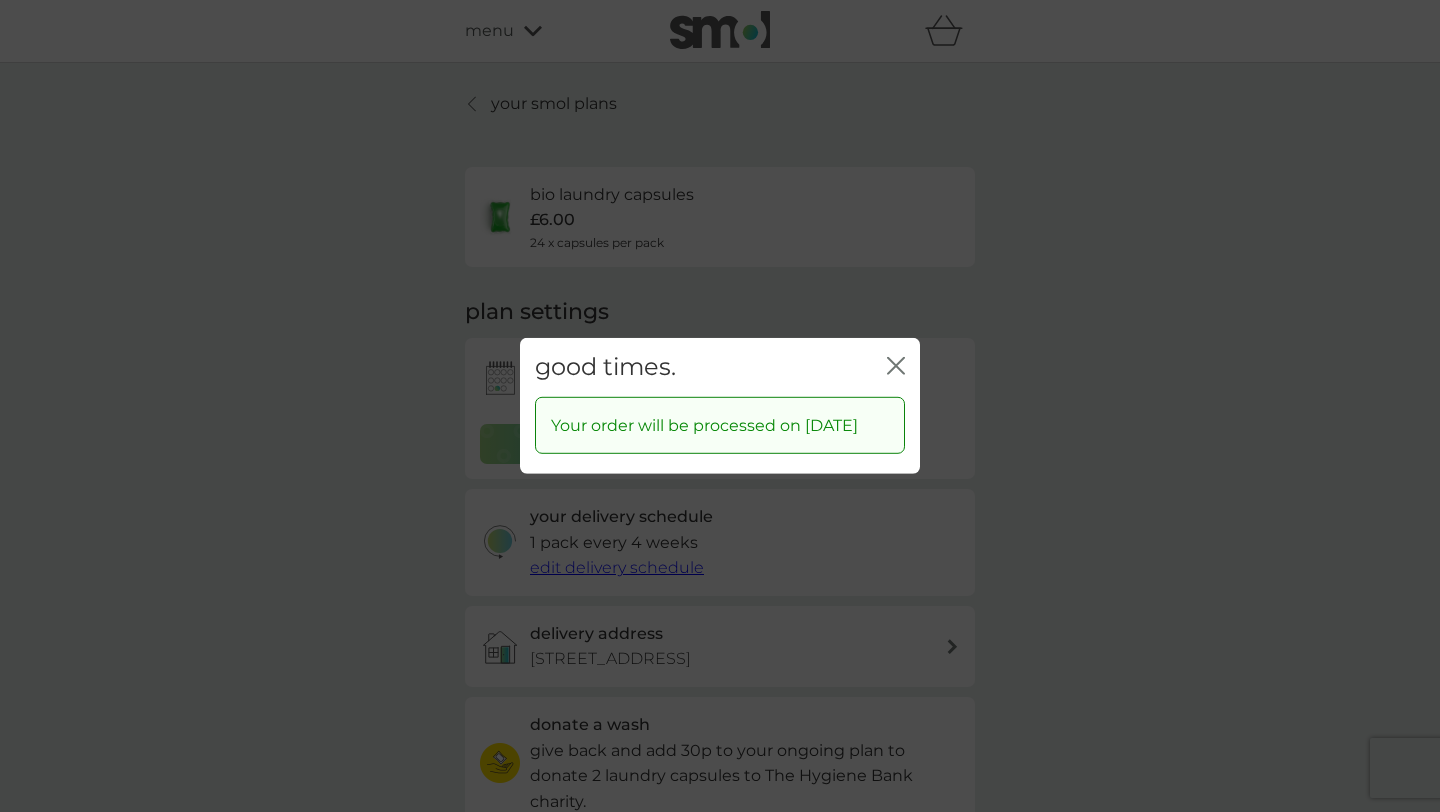 click on "close" 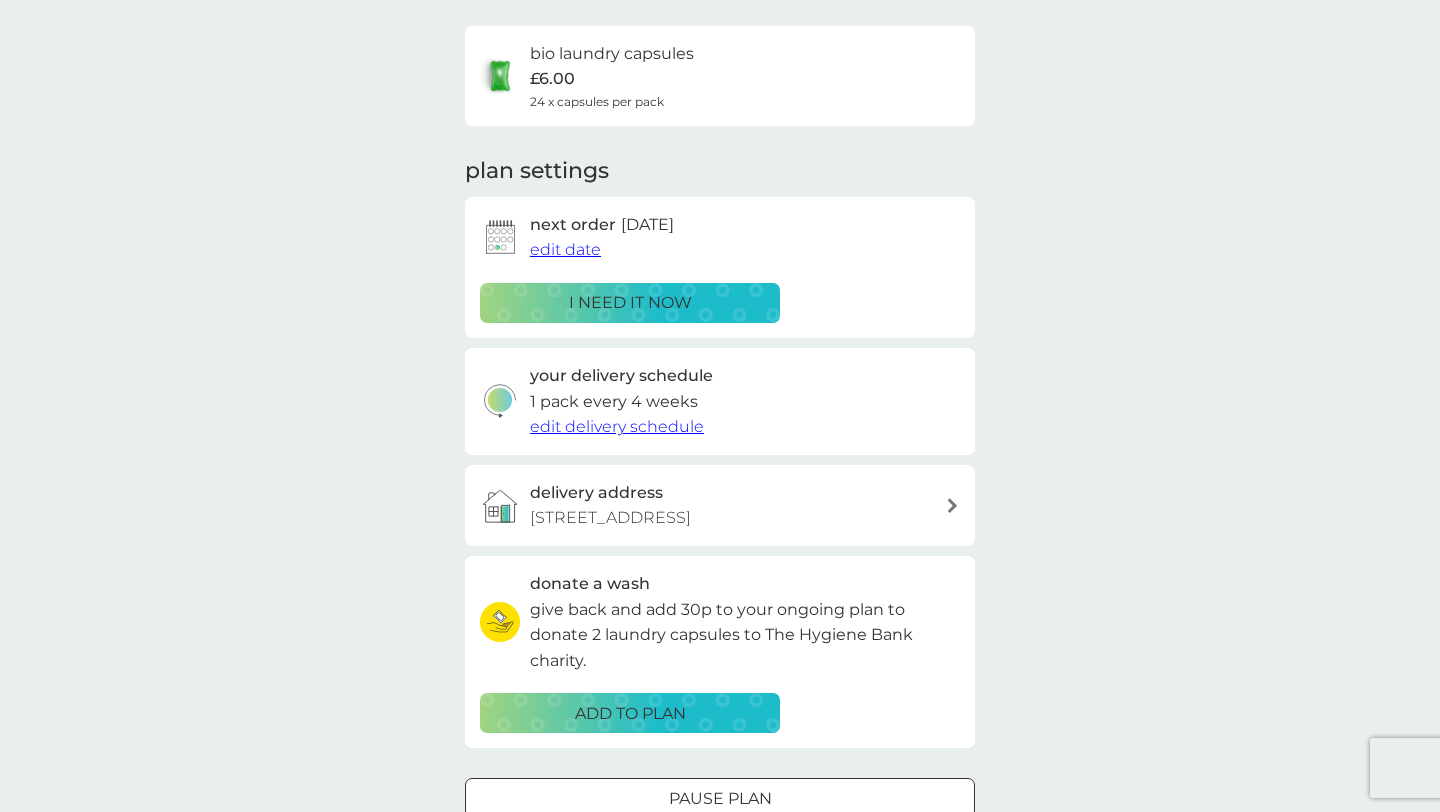 scroll, scrollTop: 0, scrollLeft: 0, axis: both 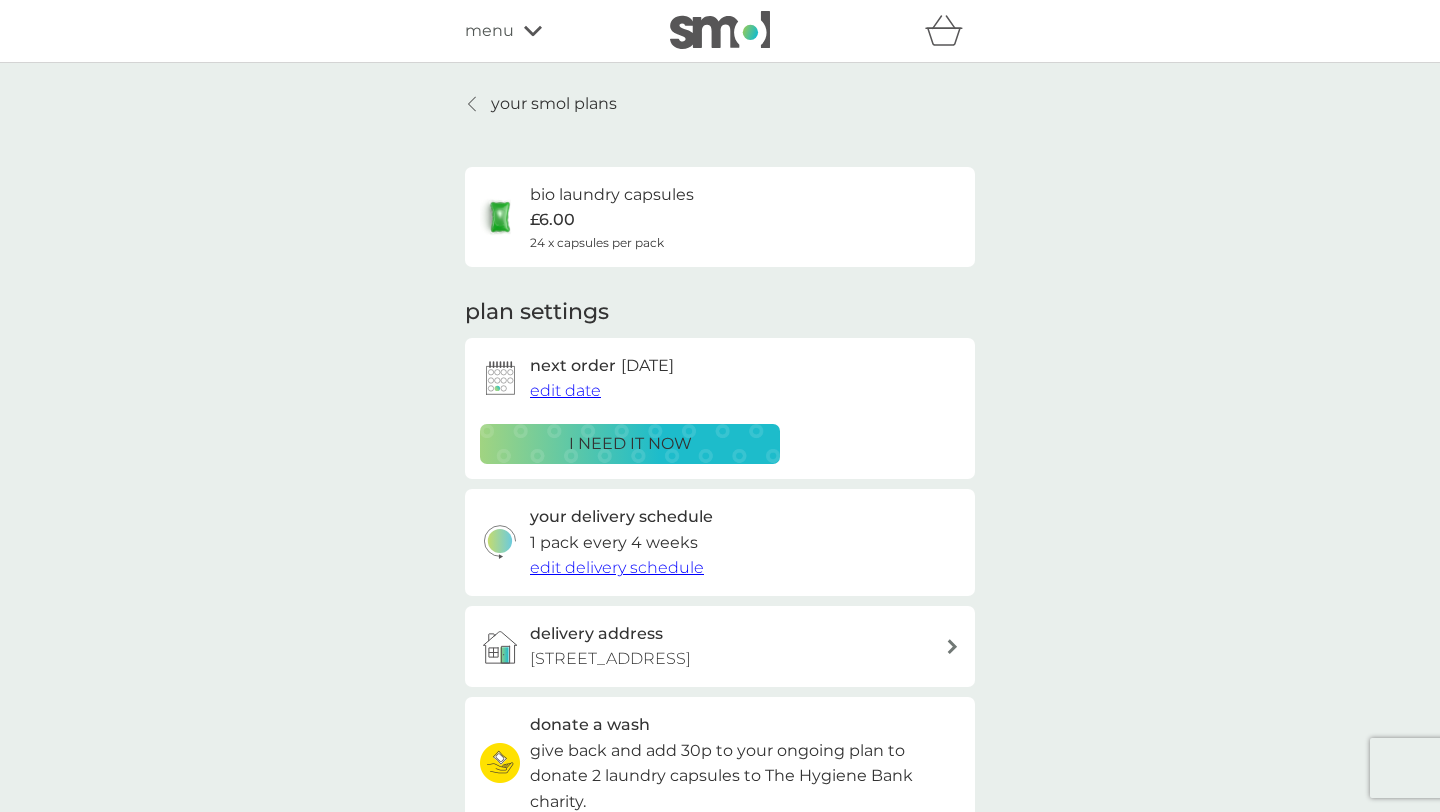 click at bounding box center [720, 30] 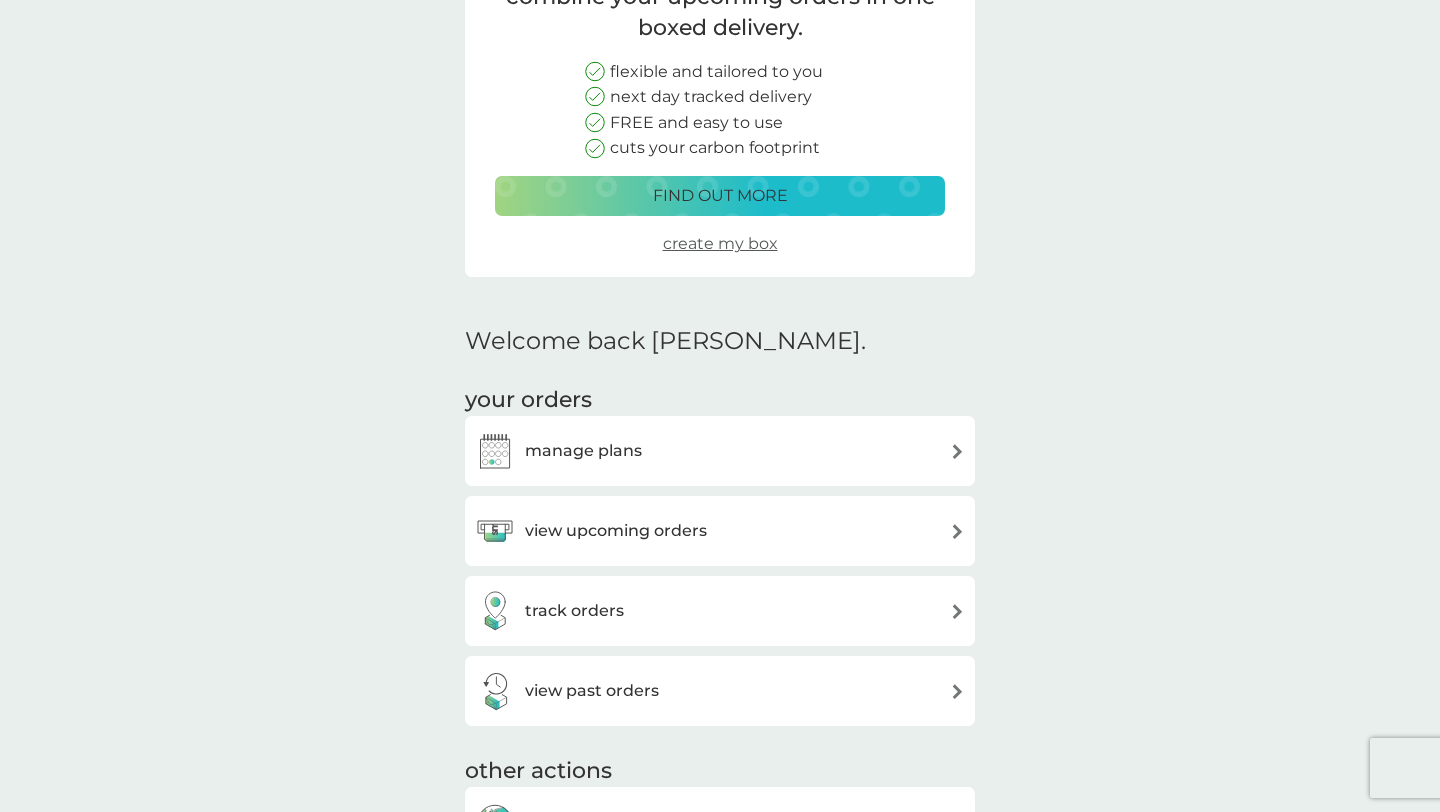 scroll, scrollTop: 250, scrollLeft: 0, axis: vertical 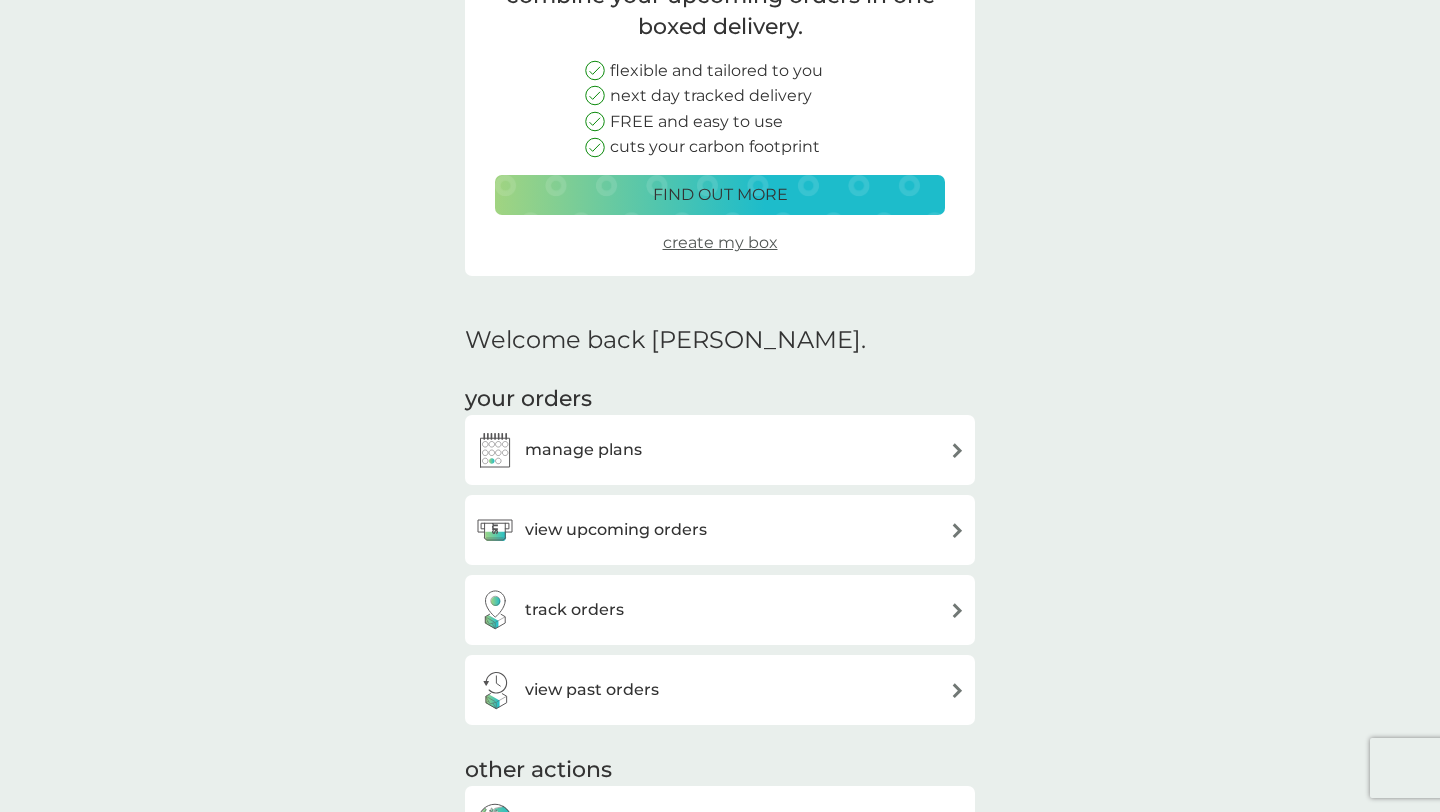 click on "manage plans" at bounding box center (583, 450) 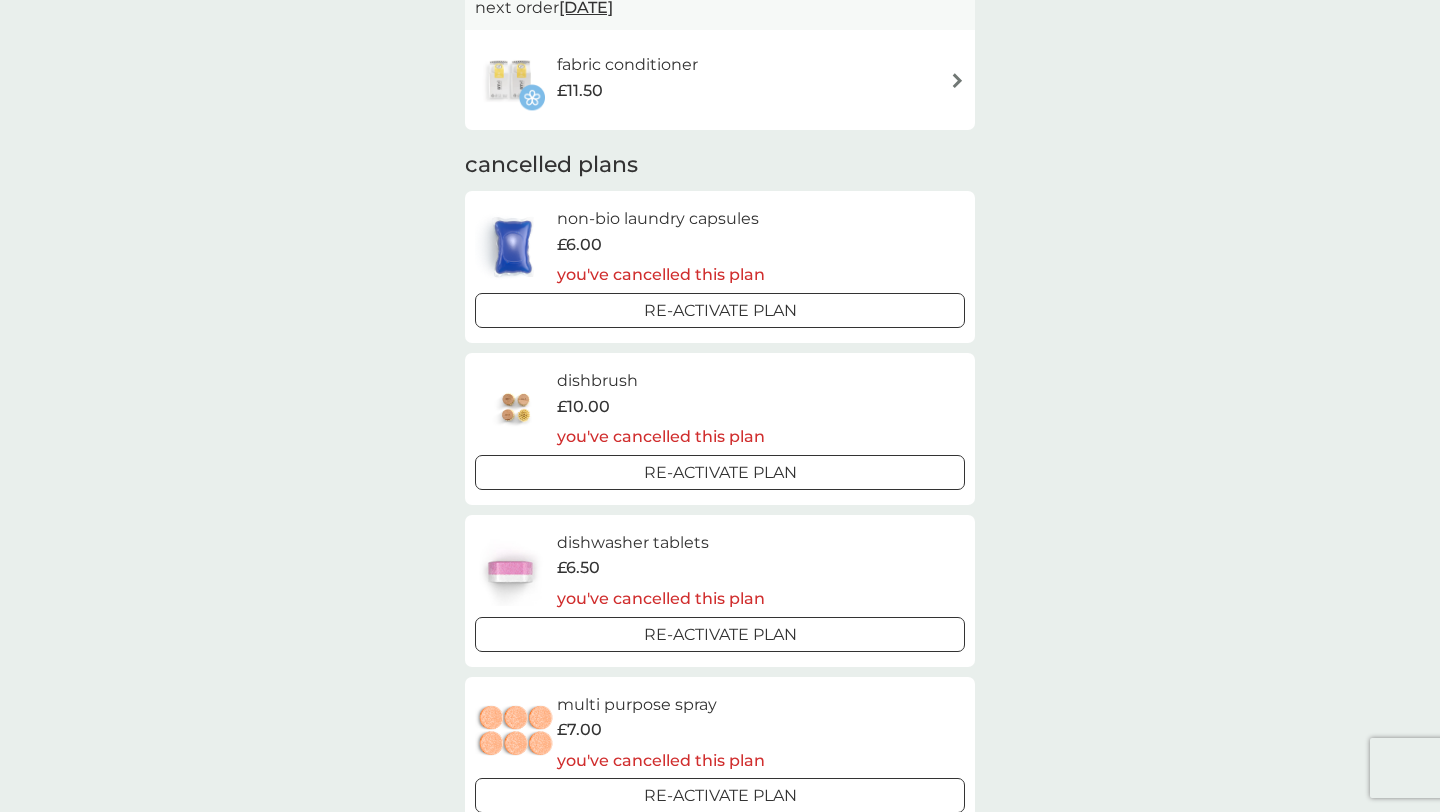 scroll, scrollTop: 586, scrollLeft: 0, axis: vertical 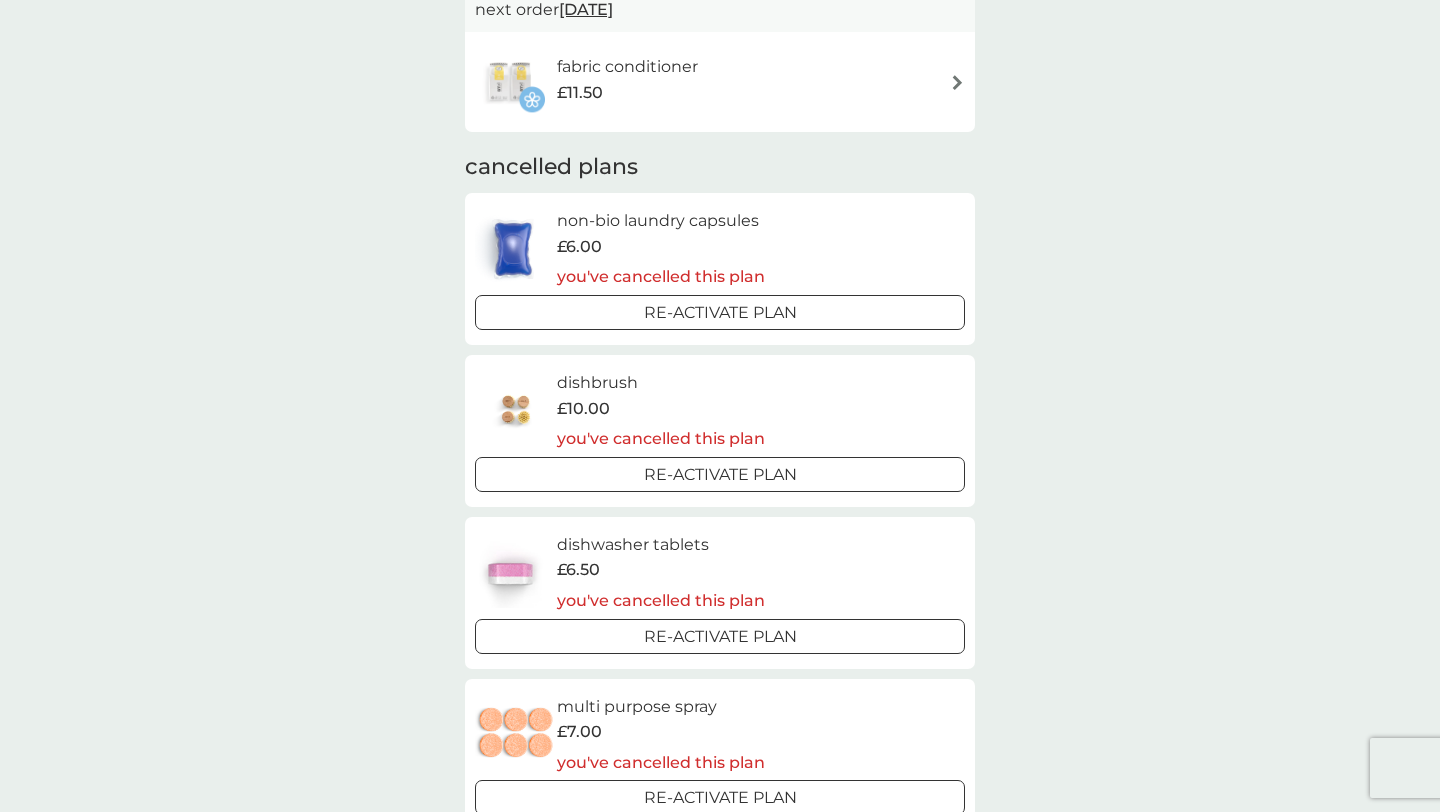 click on "dishwasher tablets" at bounding box center (661, 545) 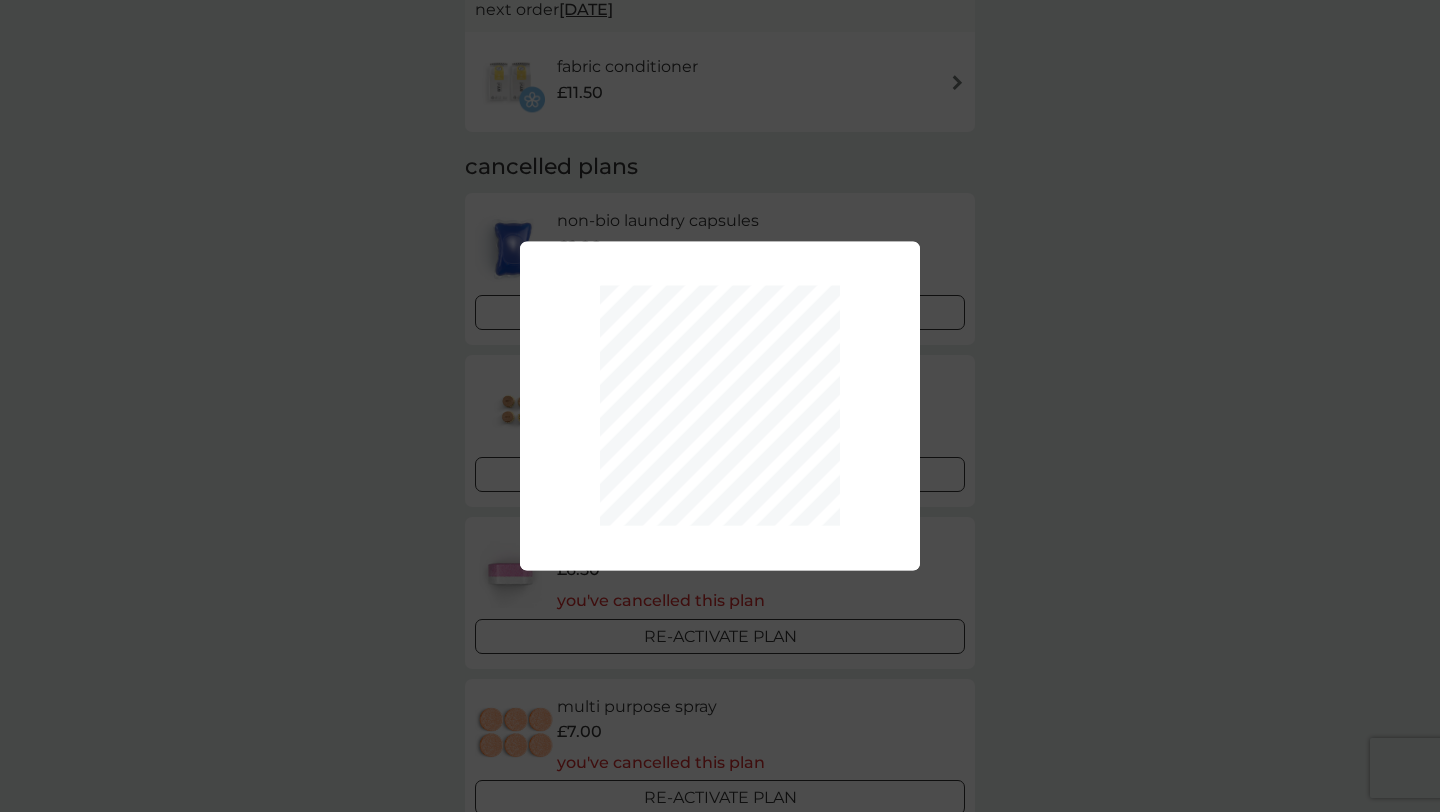 scroll, scrollTop: 0, scrollLeft: 0, axis: both 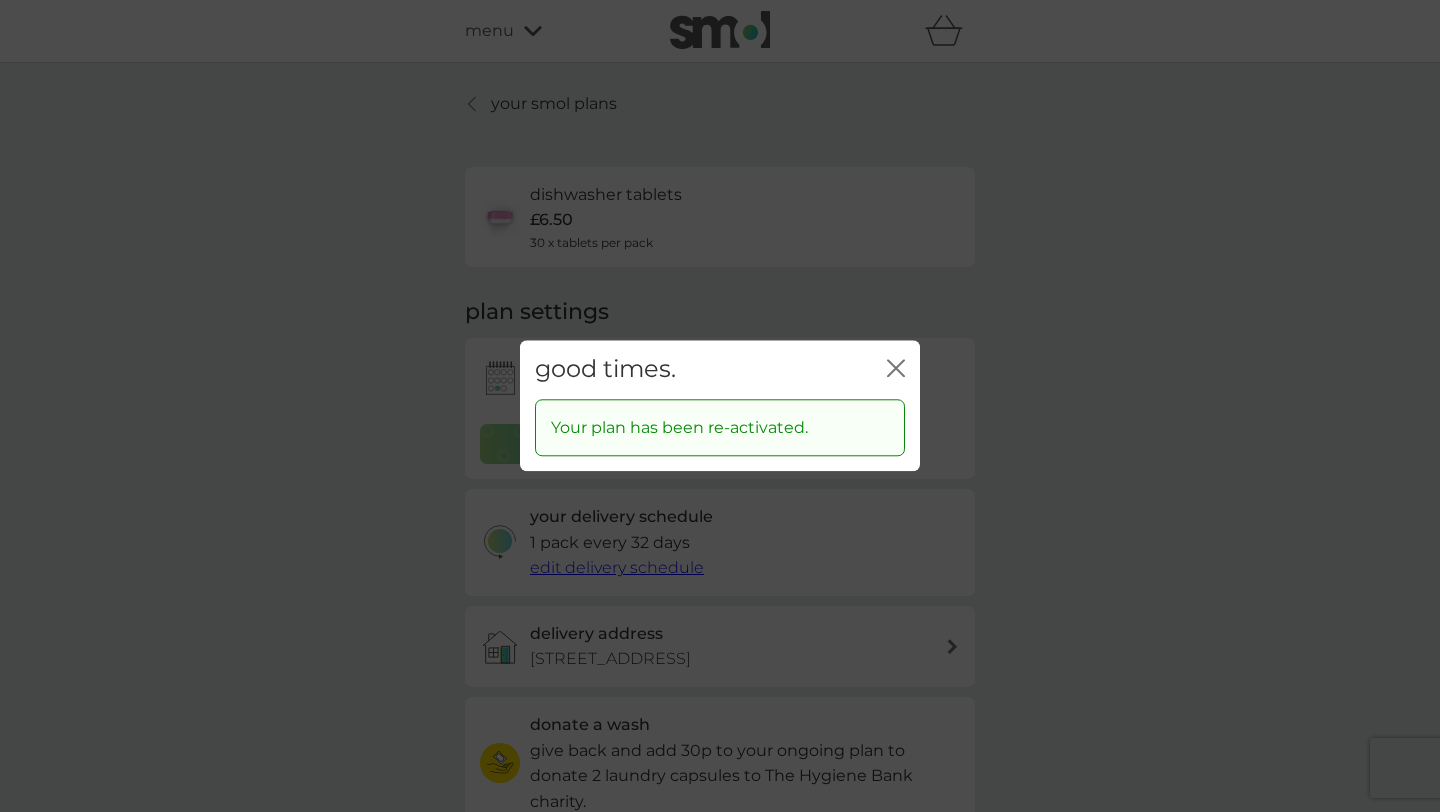 click on "good times. close" at bounding box center [720, 369] 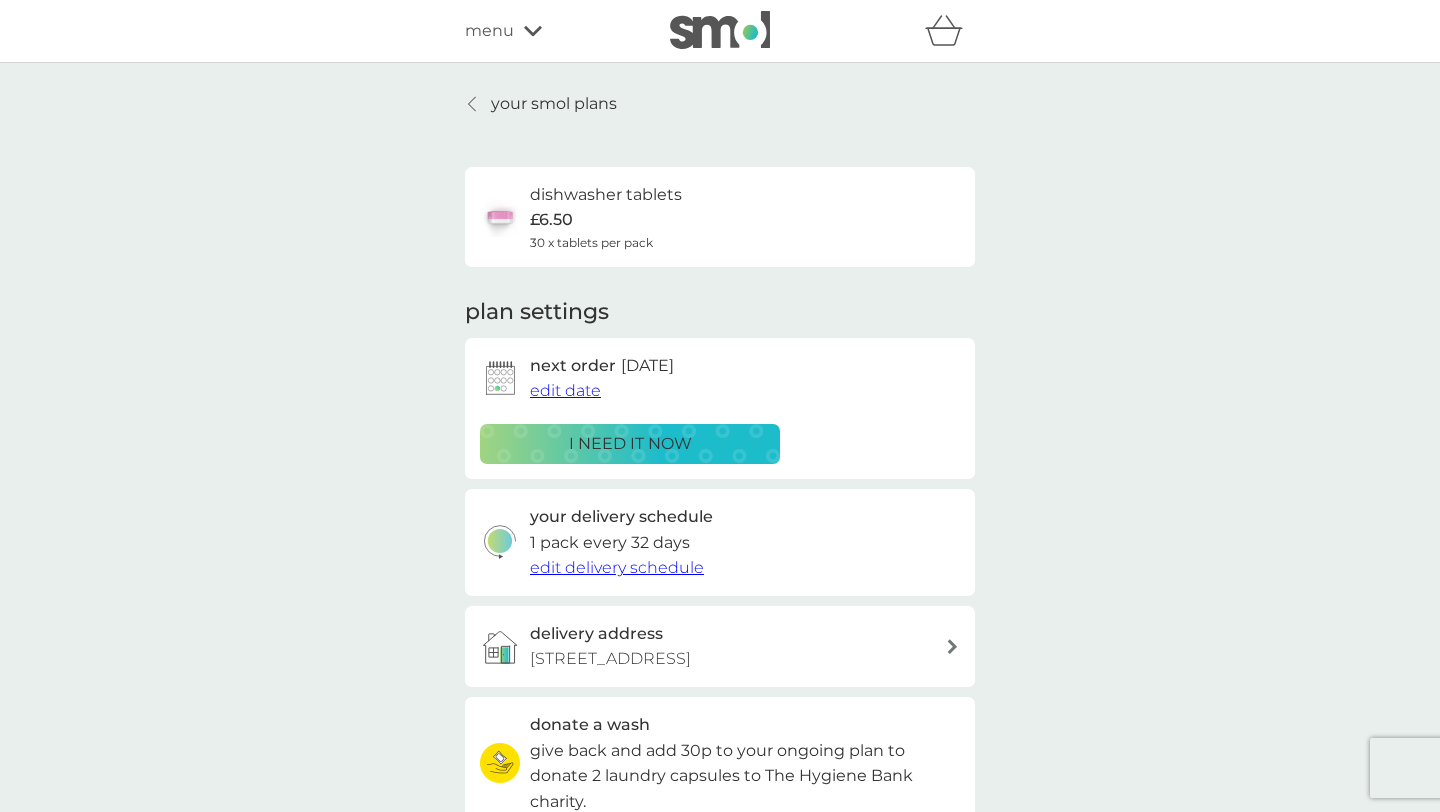 click on "dishwasher tablets £6.50 30 x tablets per pack" at bounding box center (606, 217) 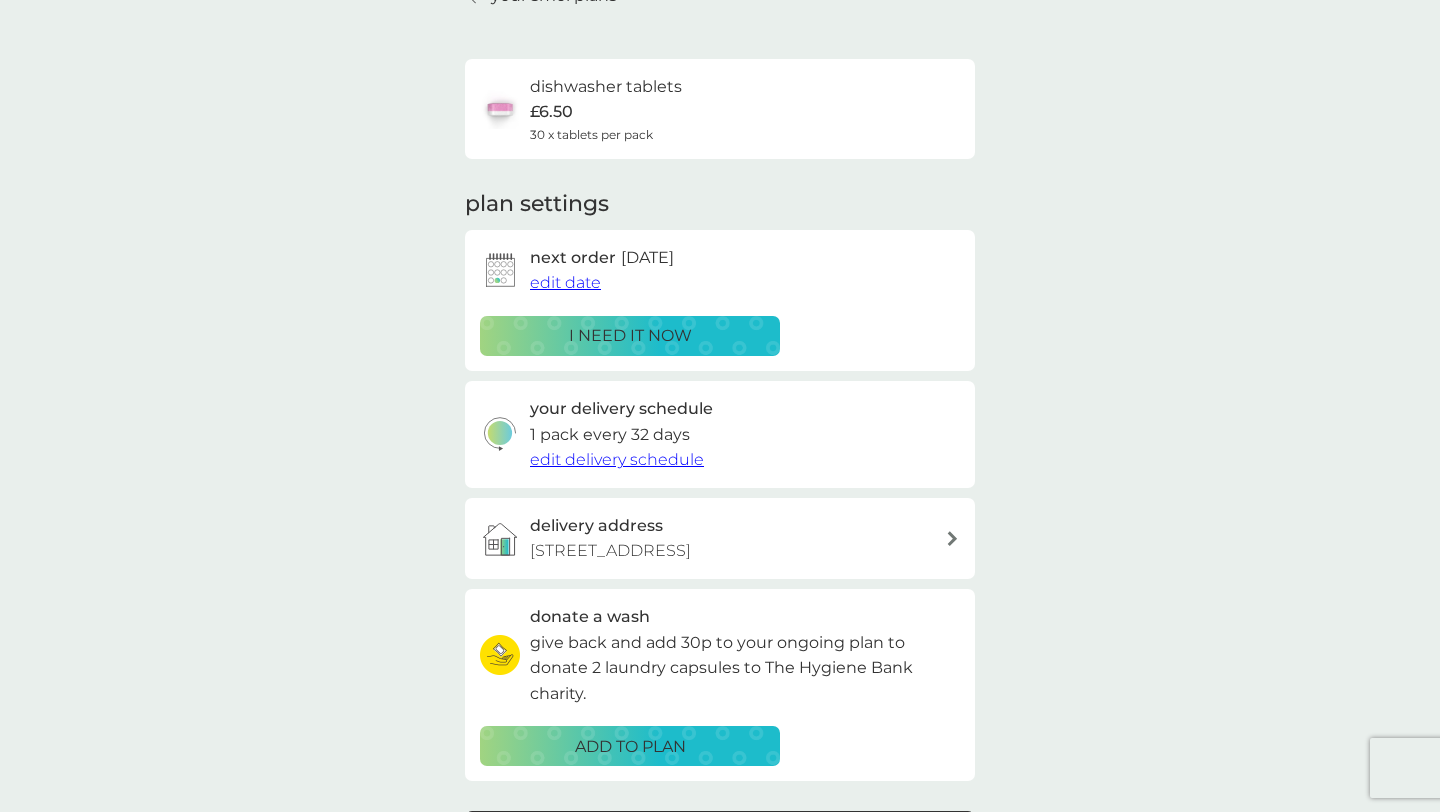 scroll, scrollTop: 103, scrollLeft: 0, axis: vertical 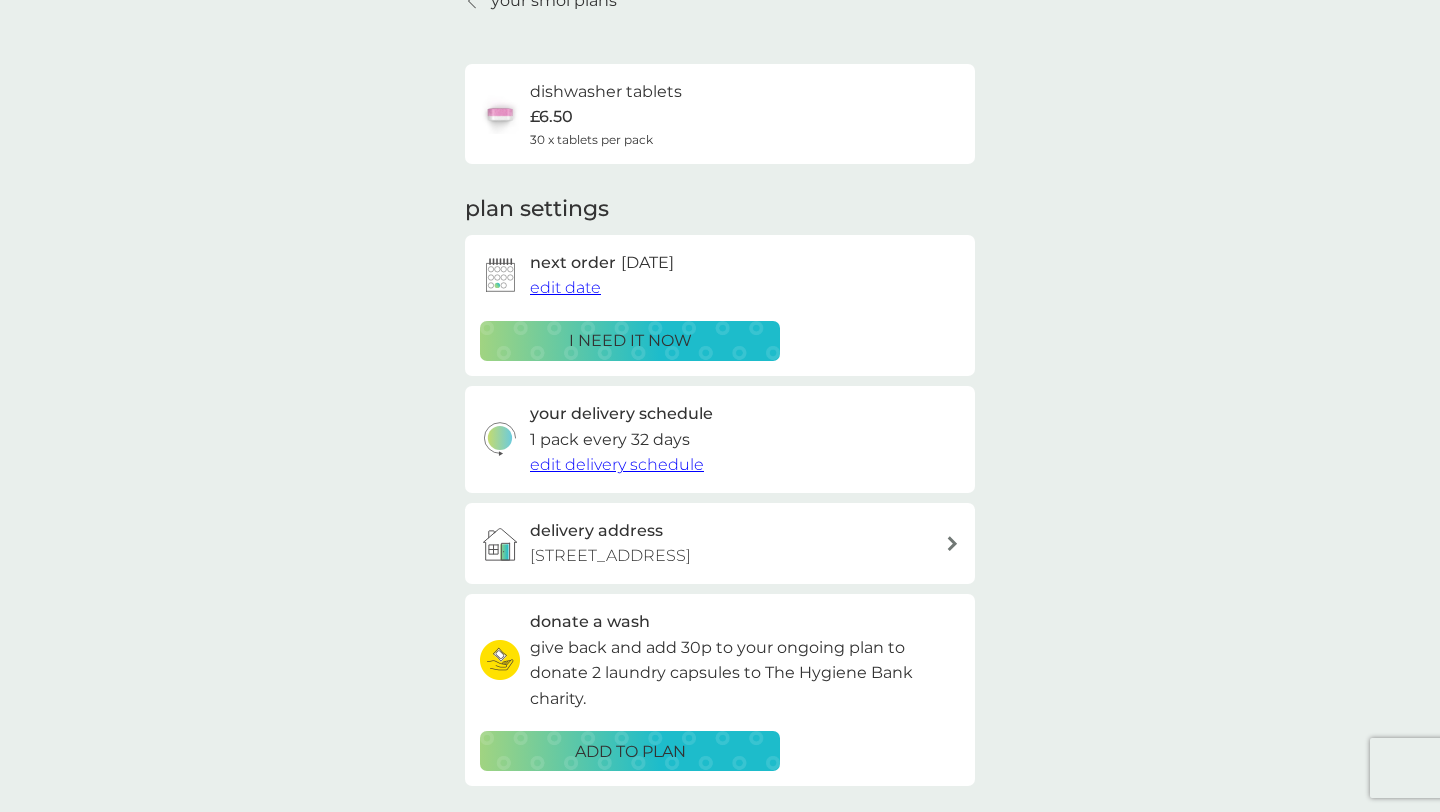 click on "edit date" at bounding box center [565, 287] 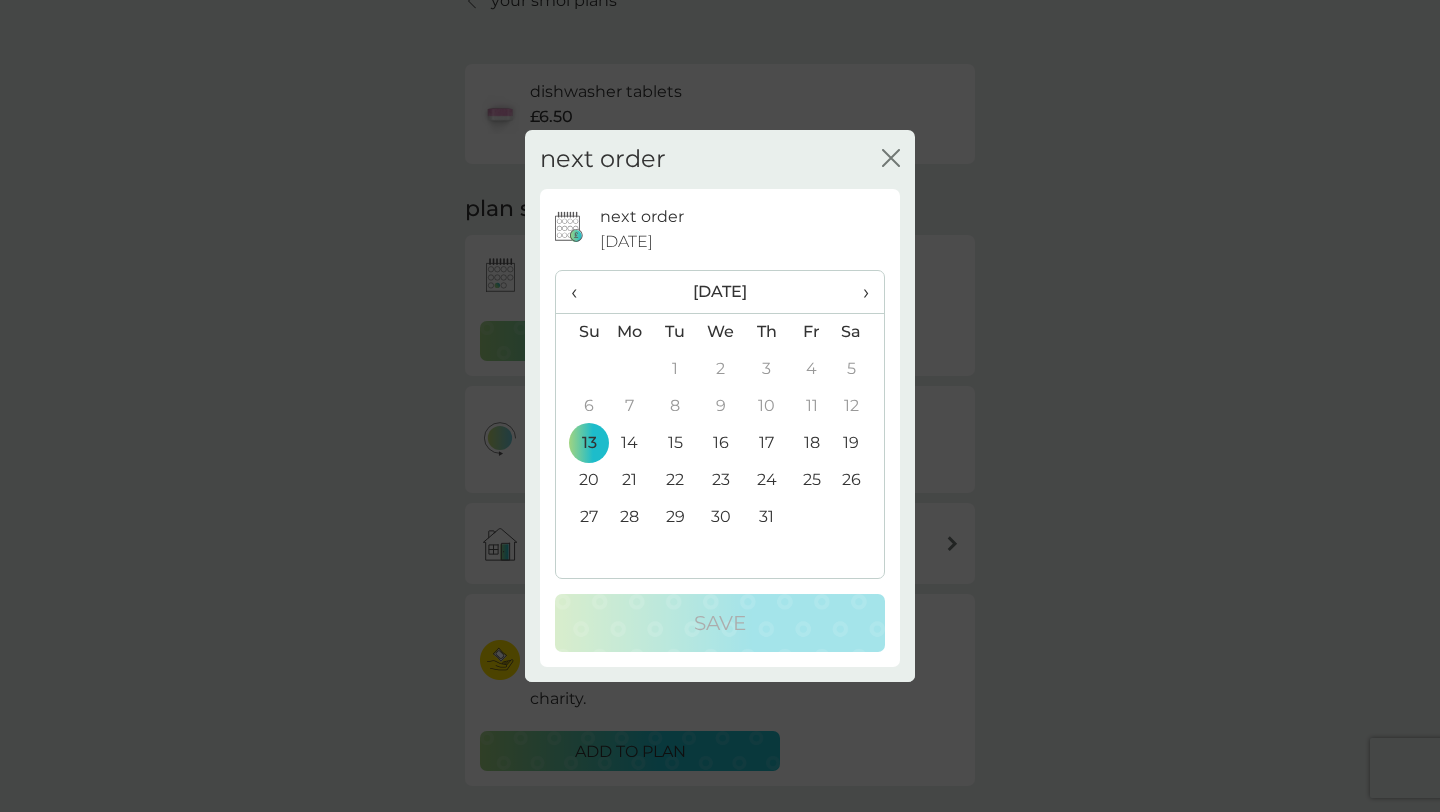 click on "close" 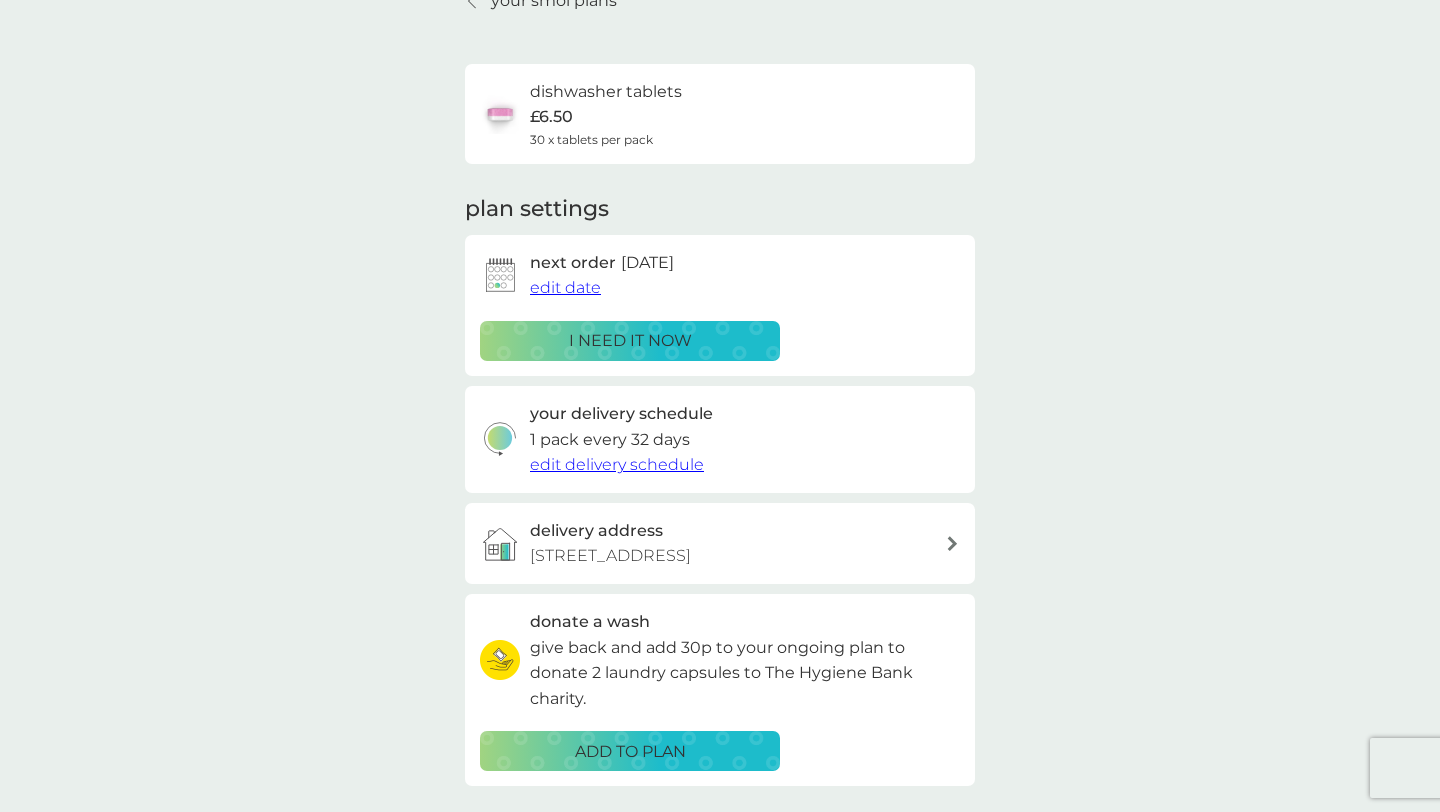 scroll, scrollTop: 0, scrollLeft: 0, axis: both 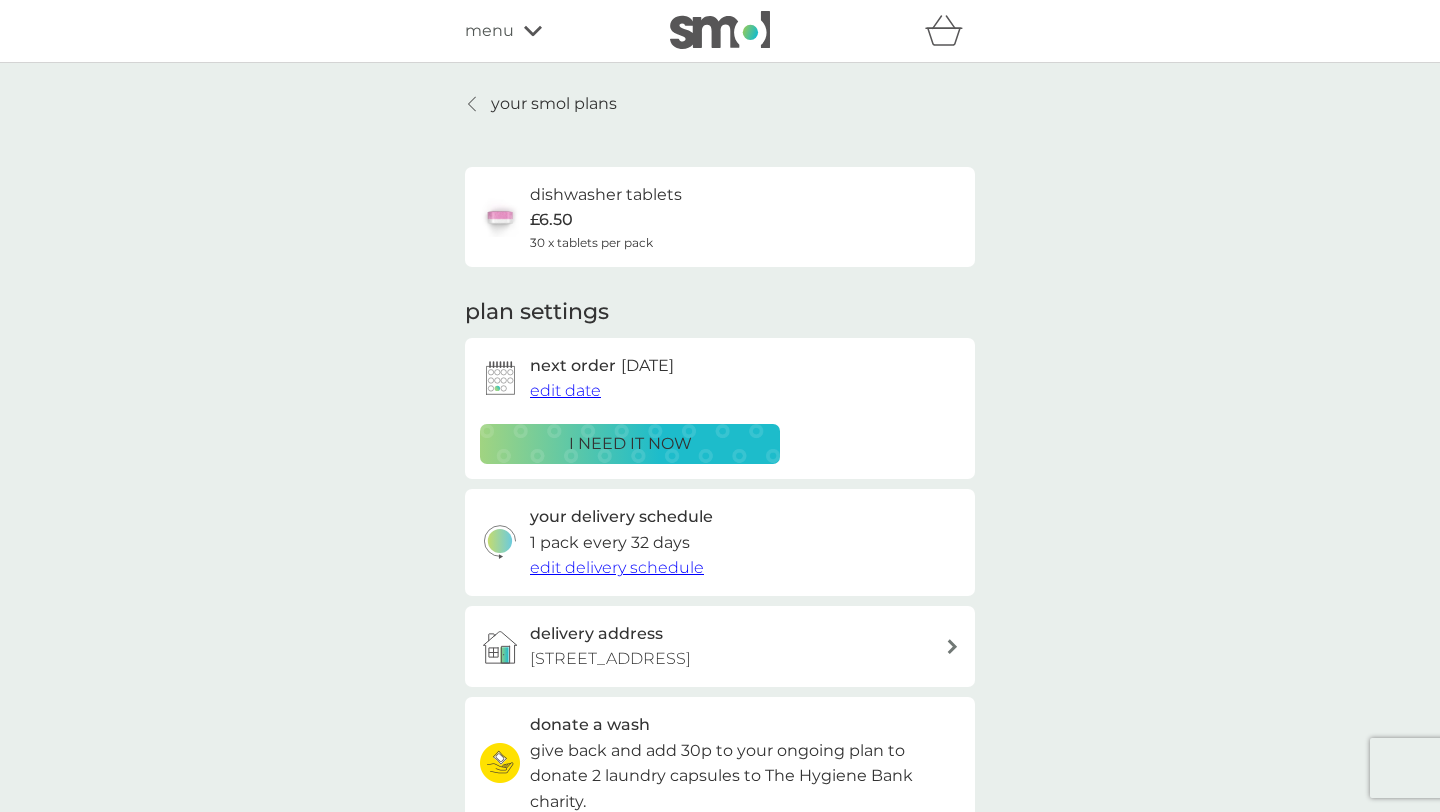 click on "your smol plans" at bounding box center (554, 104) 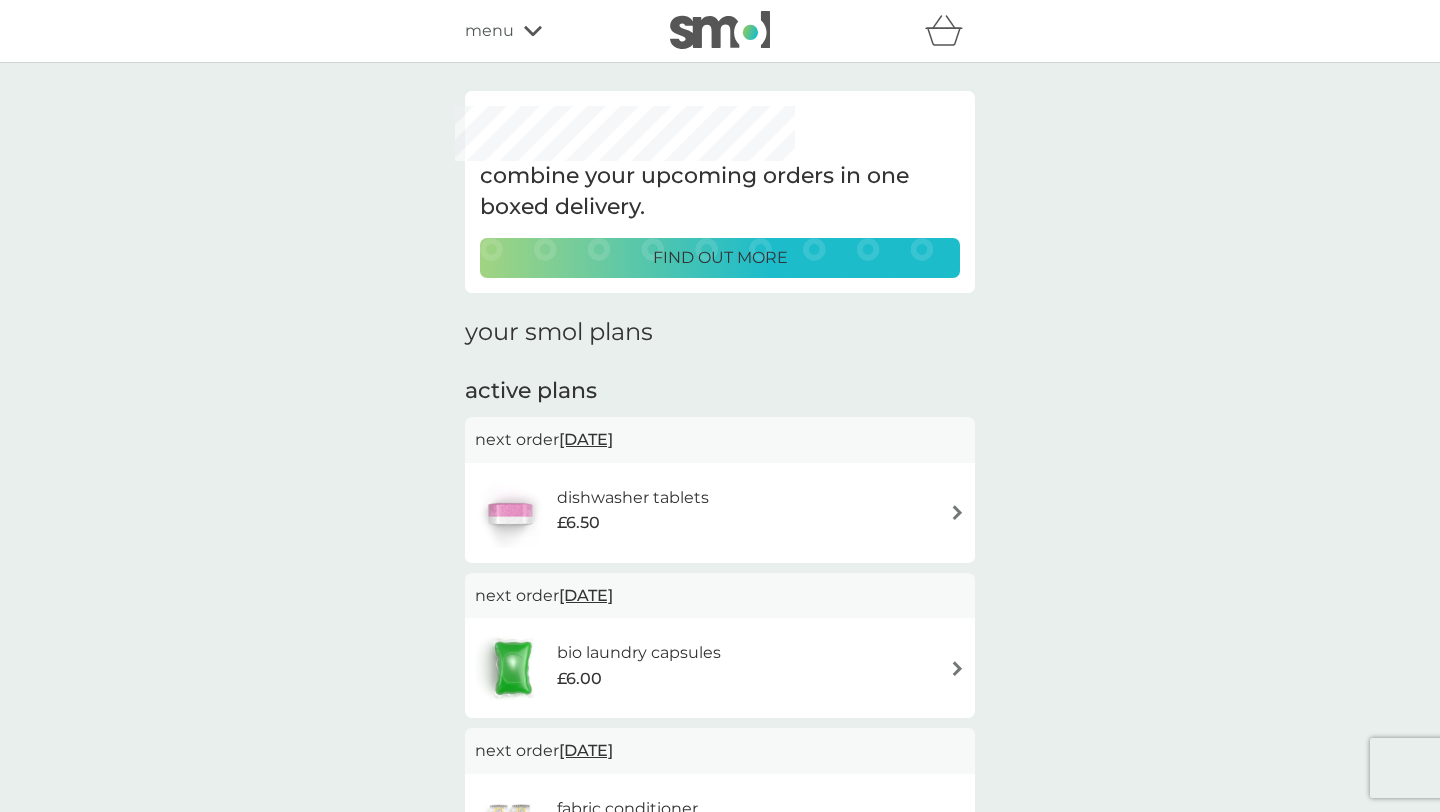 scroll, scrollTop: 66, scrollLeft: 0, axis: vertical 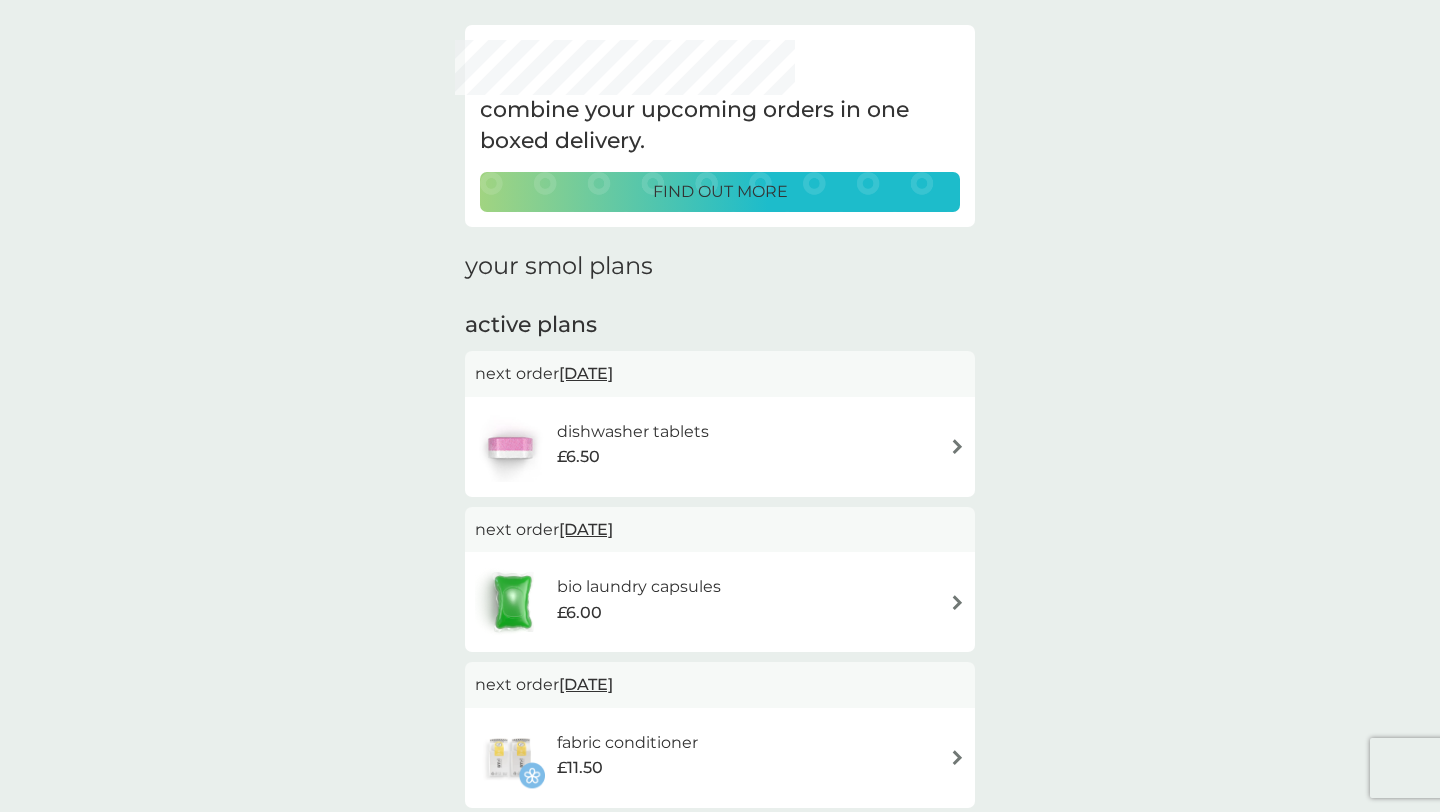 click on "dishwasher tablets" at bounding box center (633, 432) 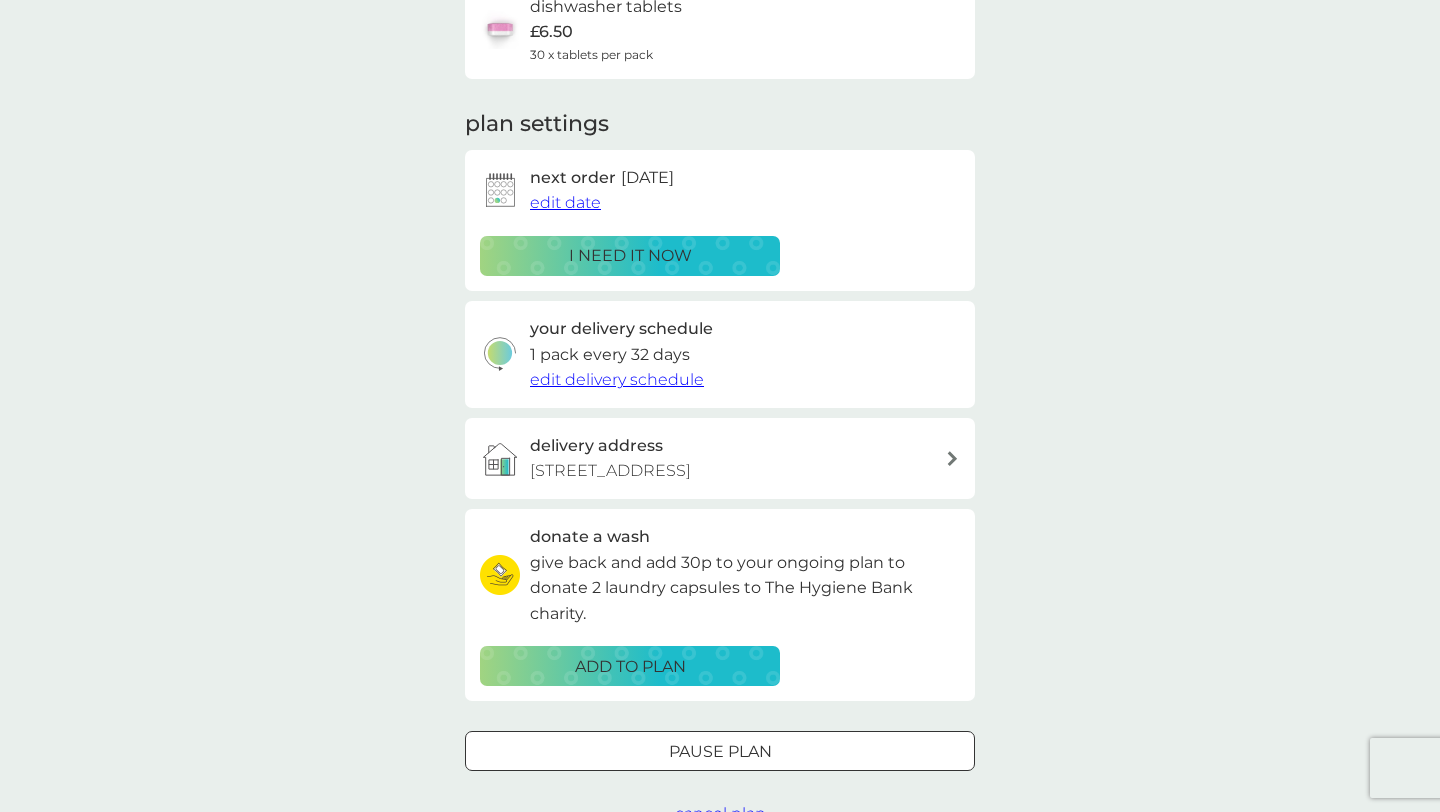 scroll, scrollTop: 190, scrollLeft: 0, axis: vertical 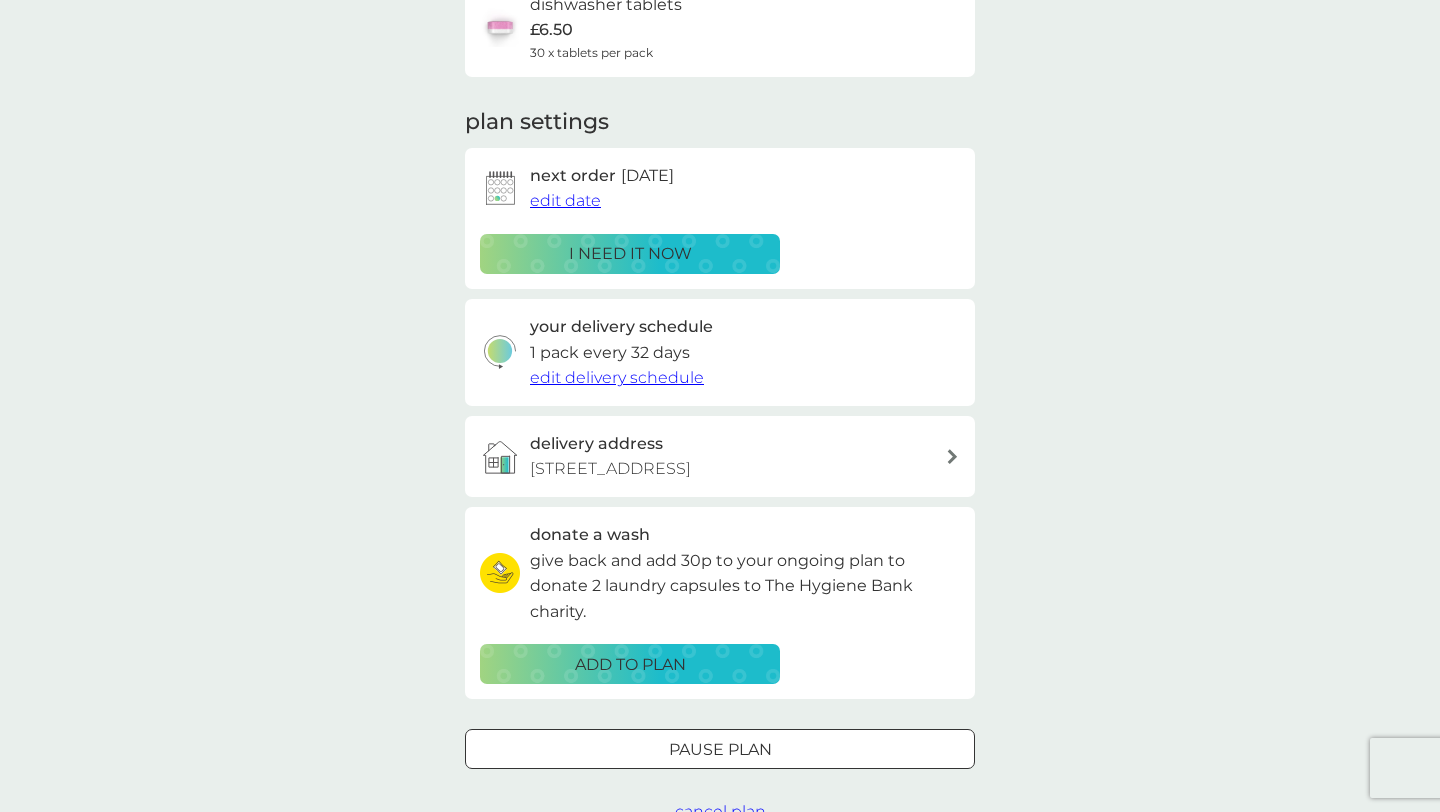 click on "edit delivery schedule" at bounding box center (617, 377) 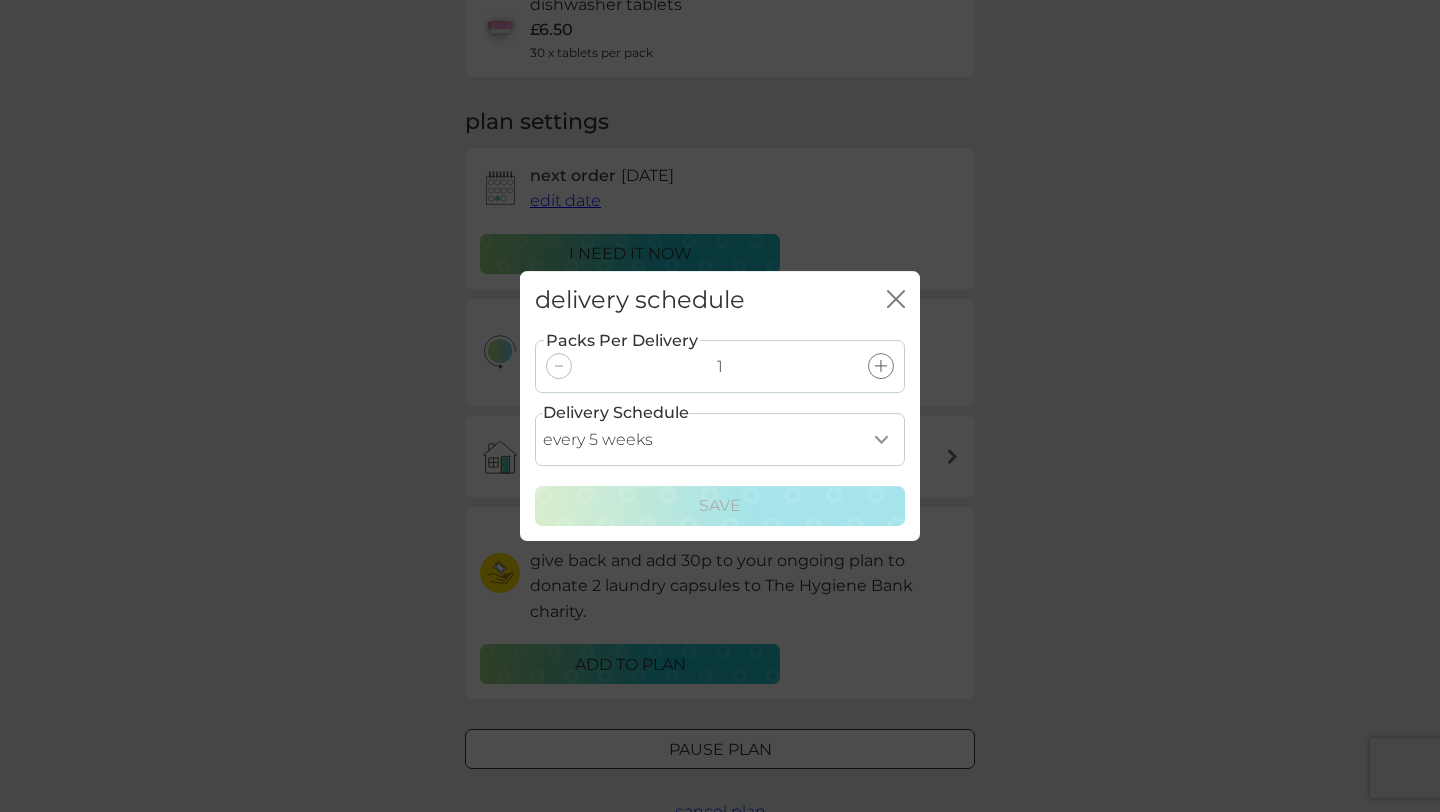 click on "every 1 week every 2 weeks every 3 weeks every 4 weeks every 5 weeks every 6 weeks every 7 weeks every 8 weeks every 9 weeks every 10 weeks every 11 weeks every 12 weeks every 13 weeks every 14 weeks every 15 weeks every 16 weeks every 17 weeks" at bounding box center (720, 439) 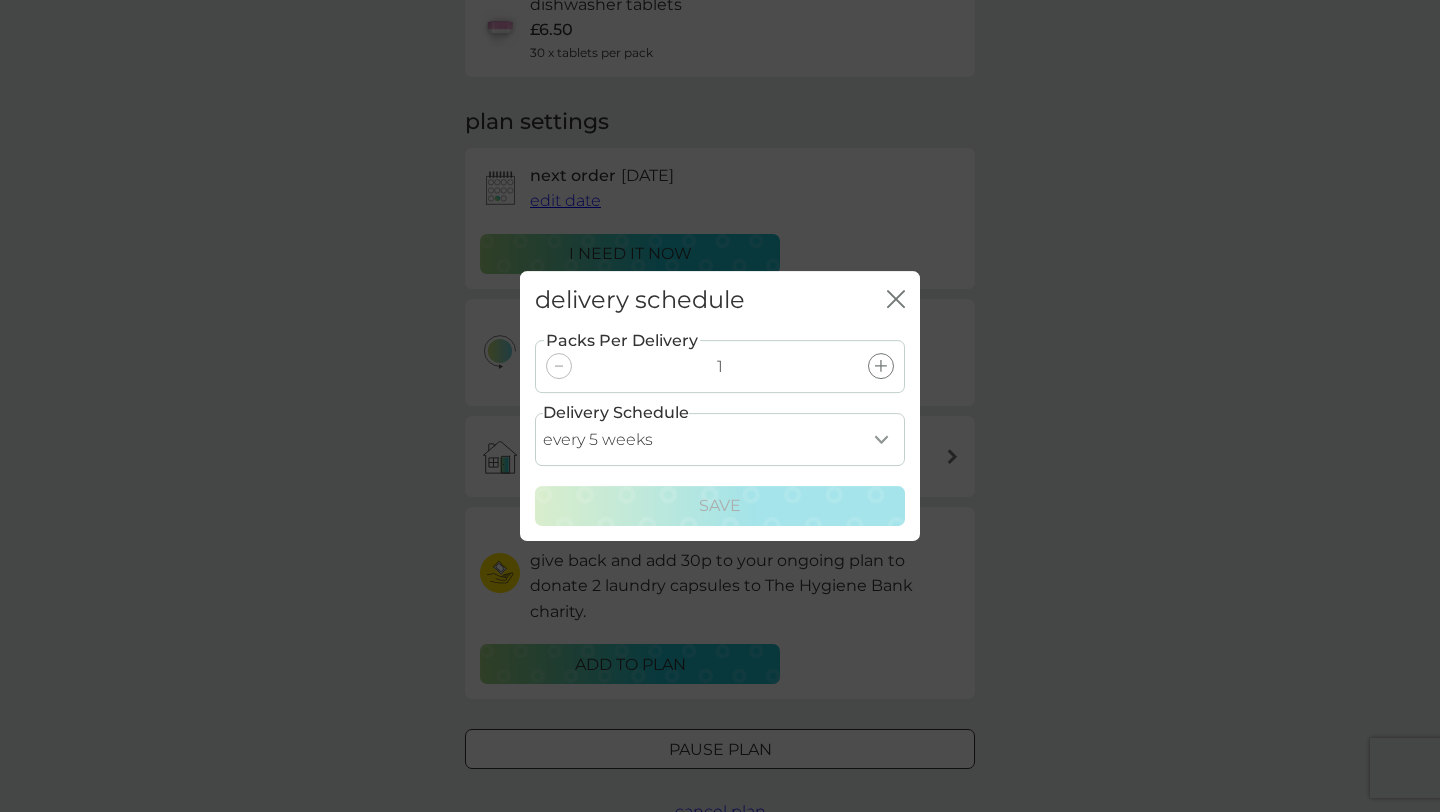 click 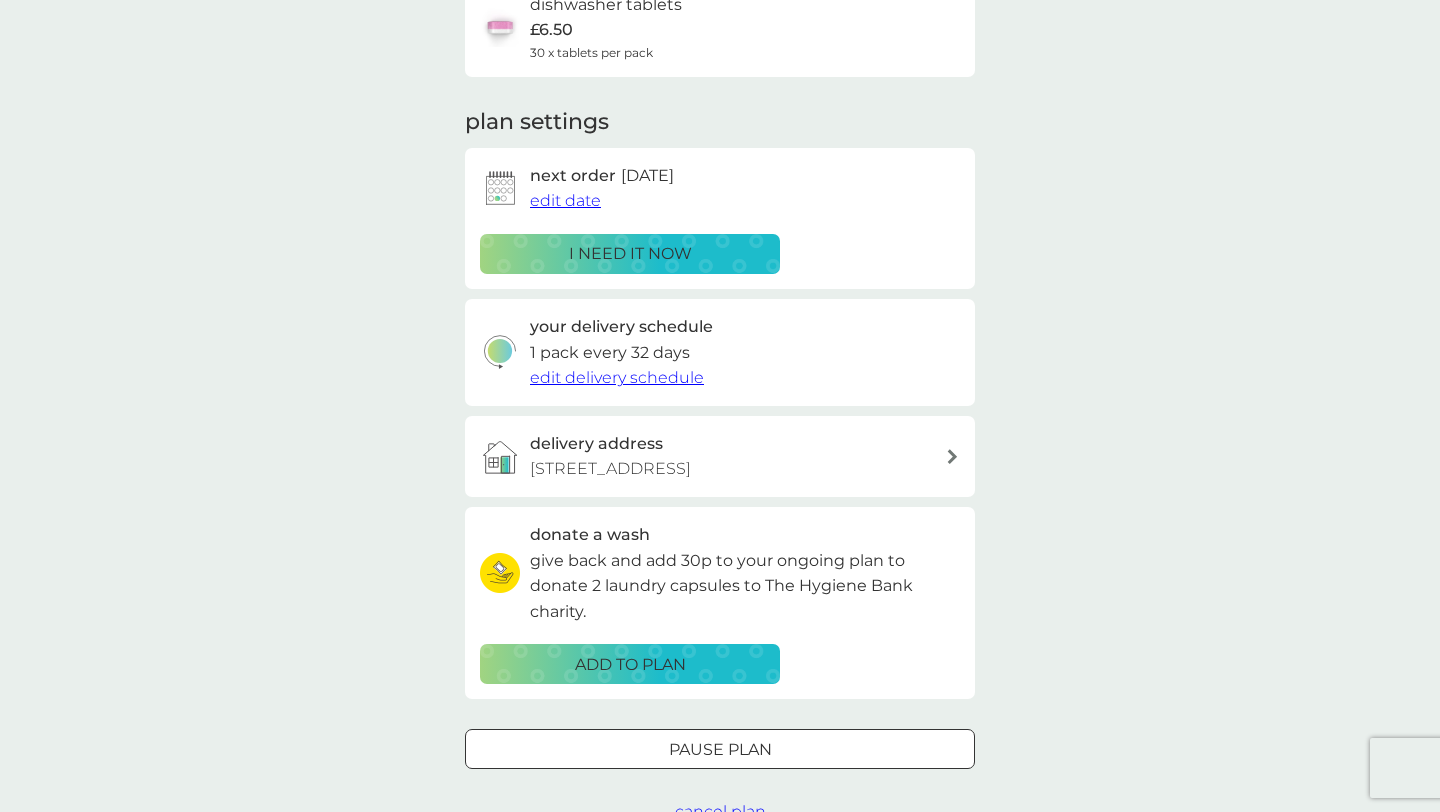click on "Pause plan" at bounding box center [720, 750] 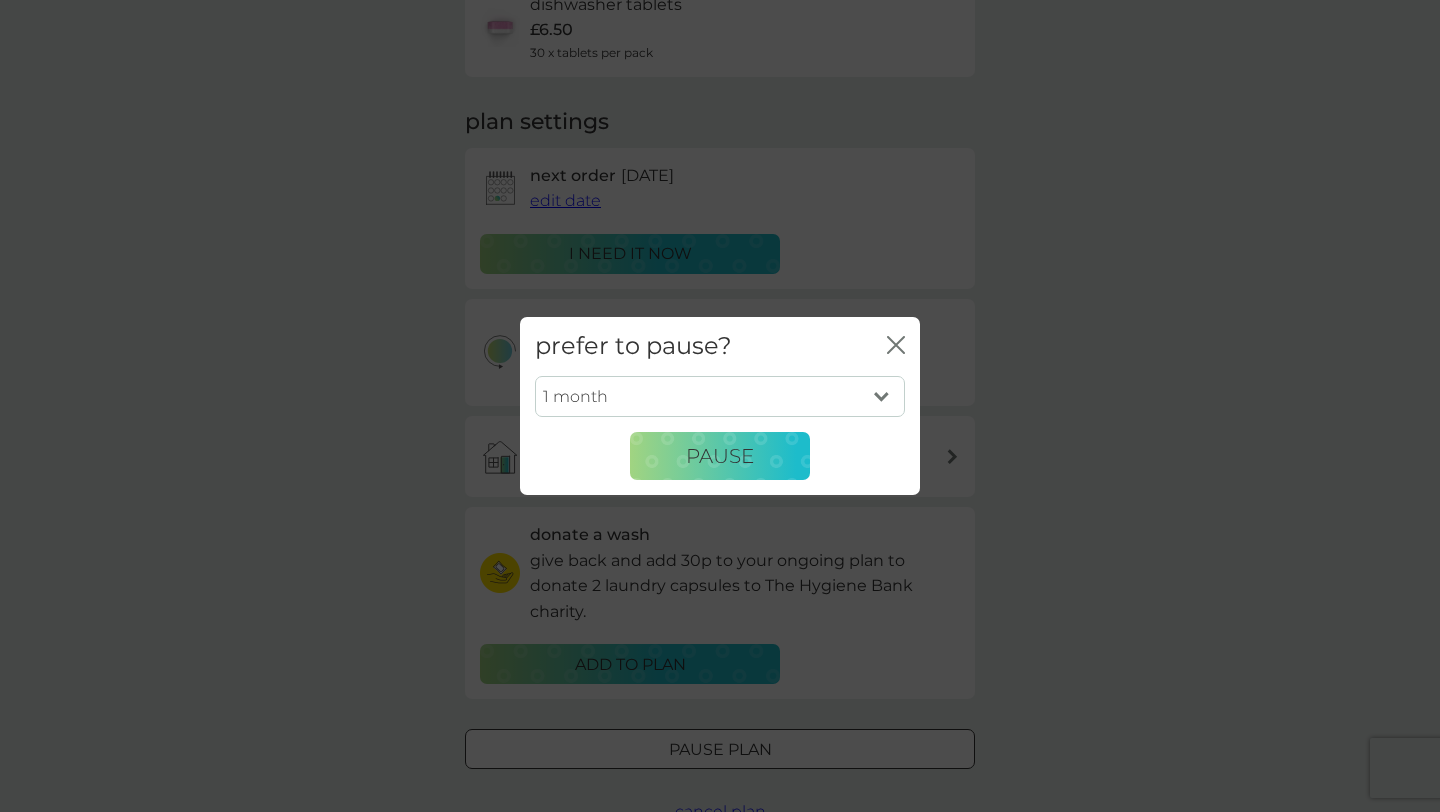 click on "1 month 2 months 3 months 4 months 5 months 6 months" at bounding box center (720, 397) 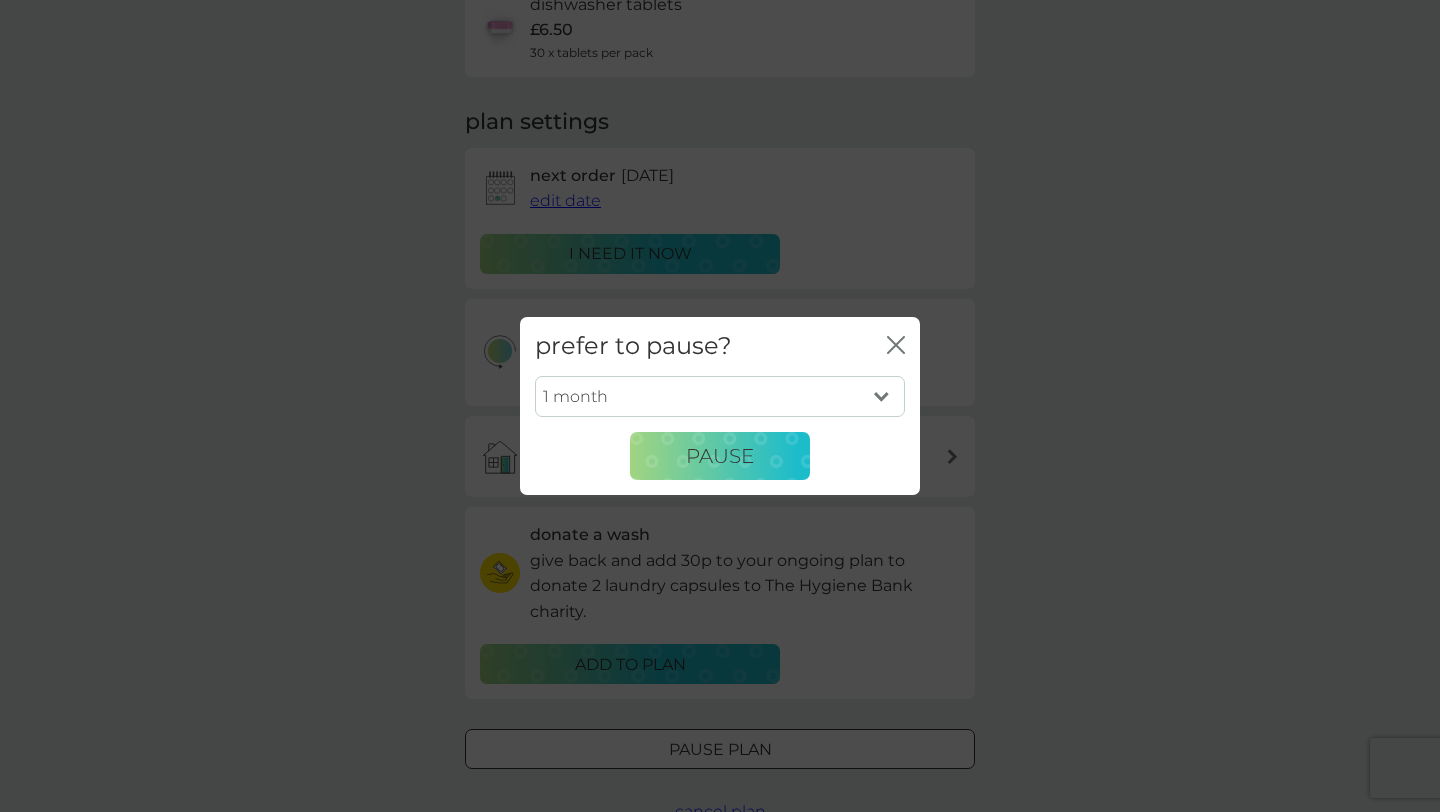 select on "6" 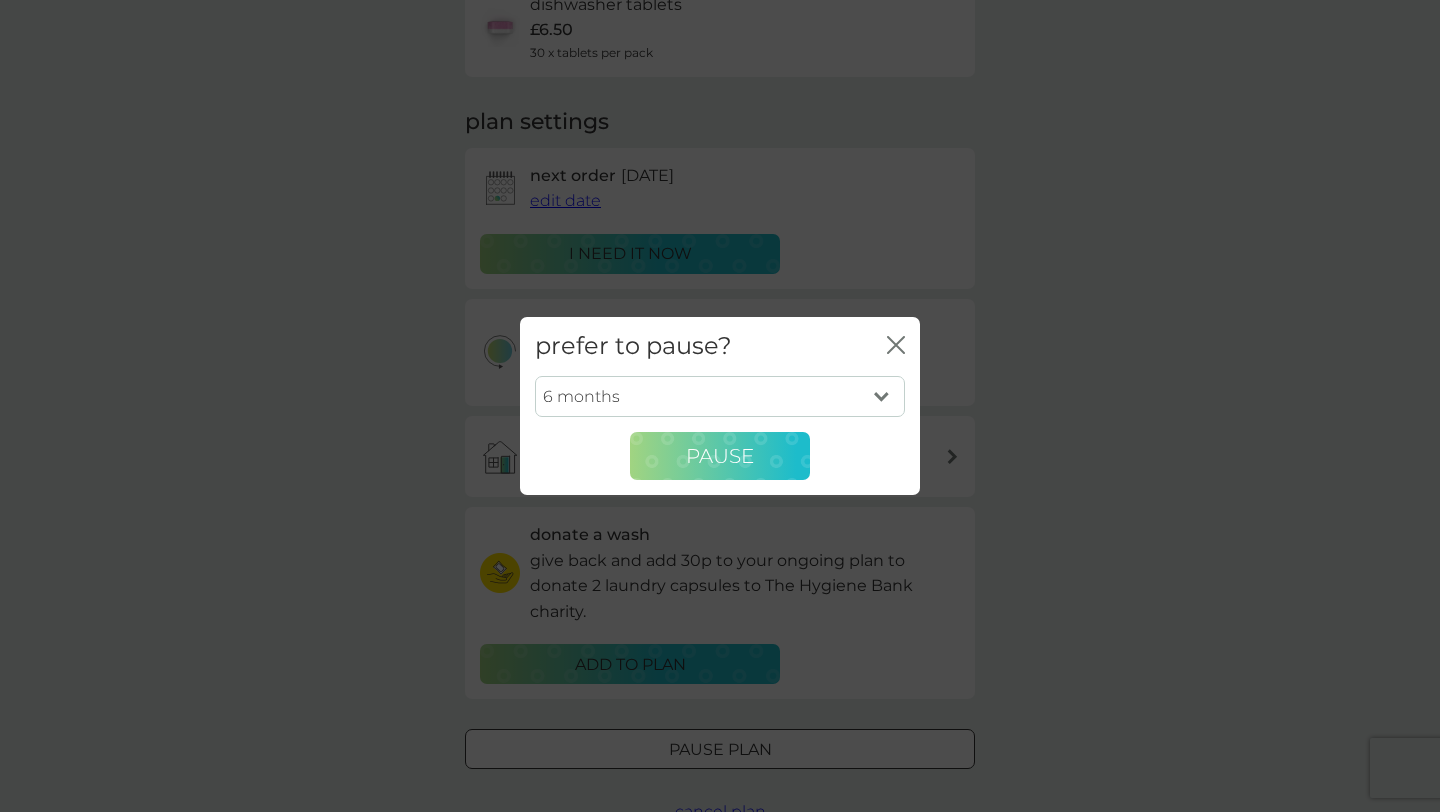 click on "Pause" at bounding box center [720, 456] 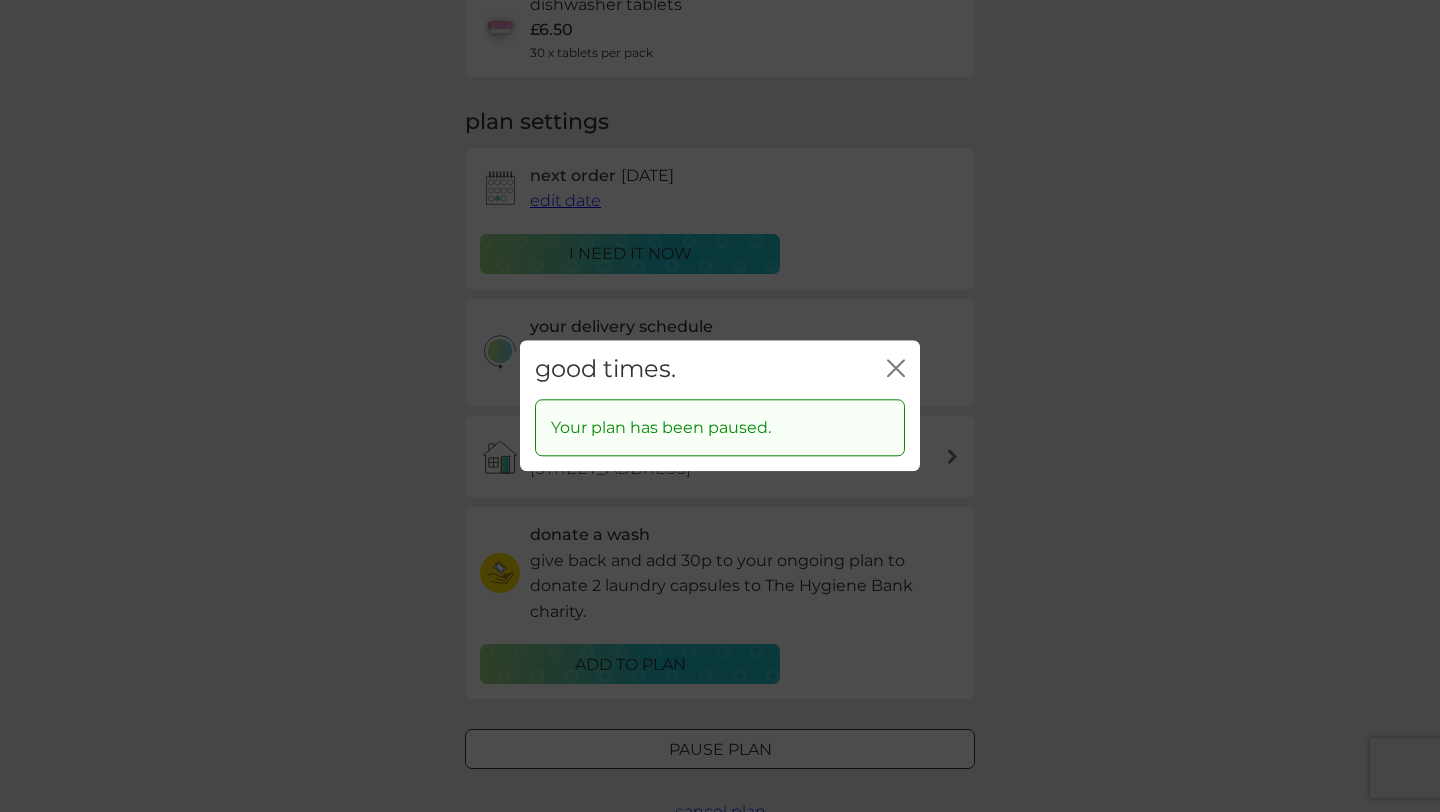 click on "close" 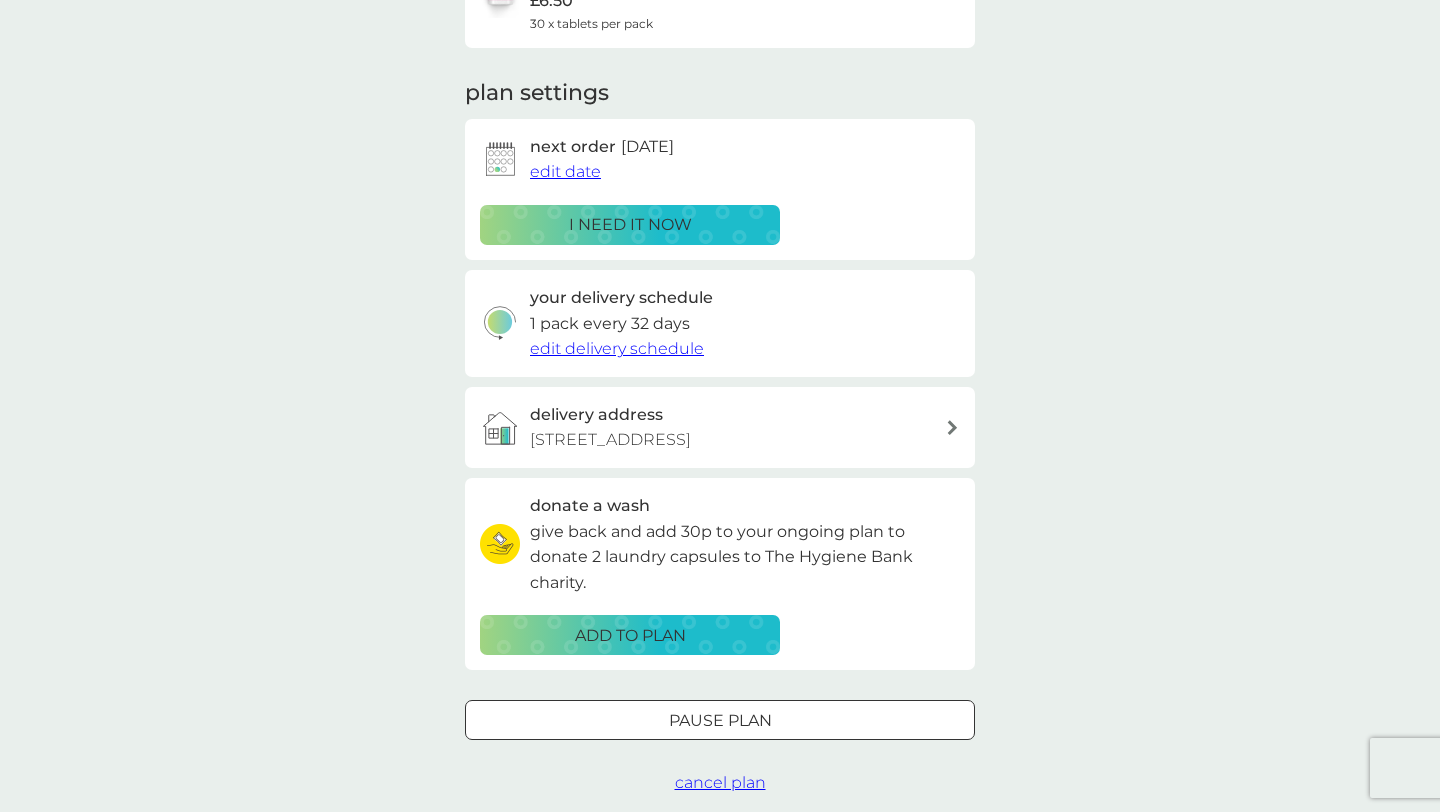 scroll, scrollTop: 0, scrollLeft: 0, axis: both 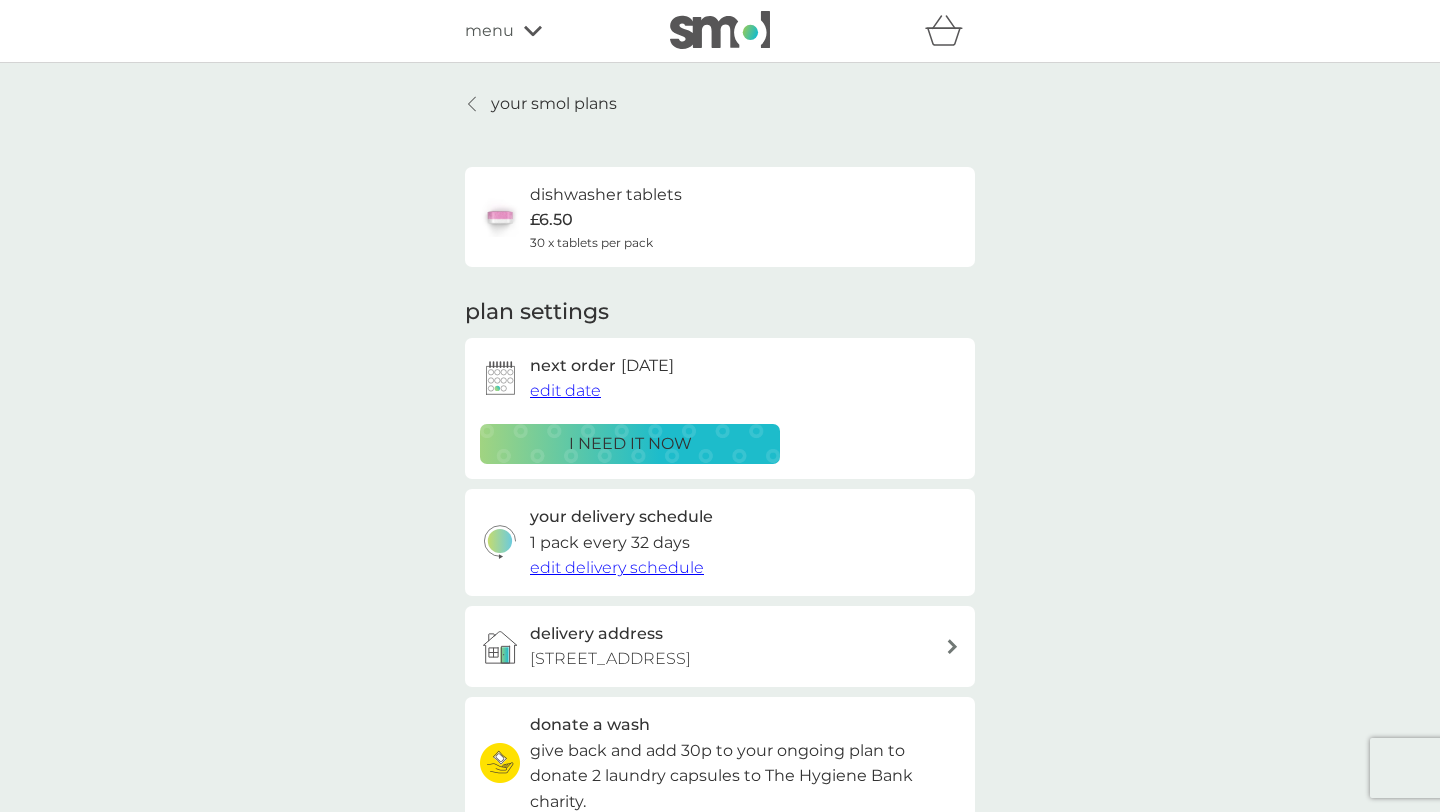 click on "your smol plans" at bounding box center (554, 104) 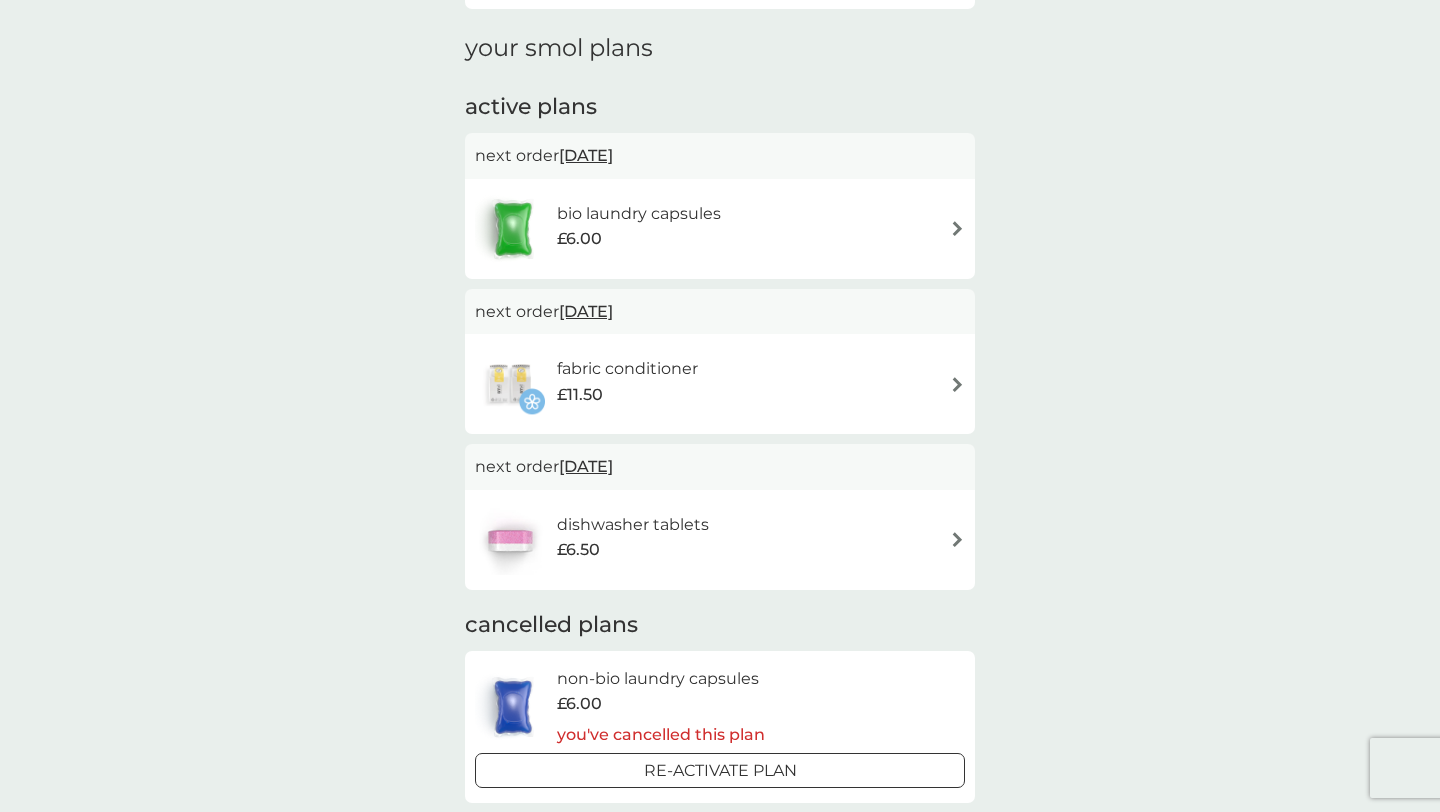 scroll, scrollTop: 286, scrollLeft: 0, axis: vertical 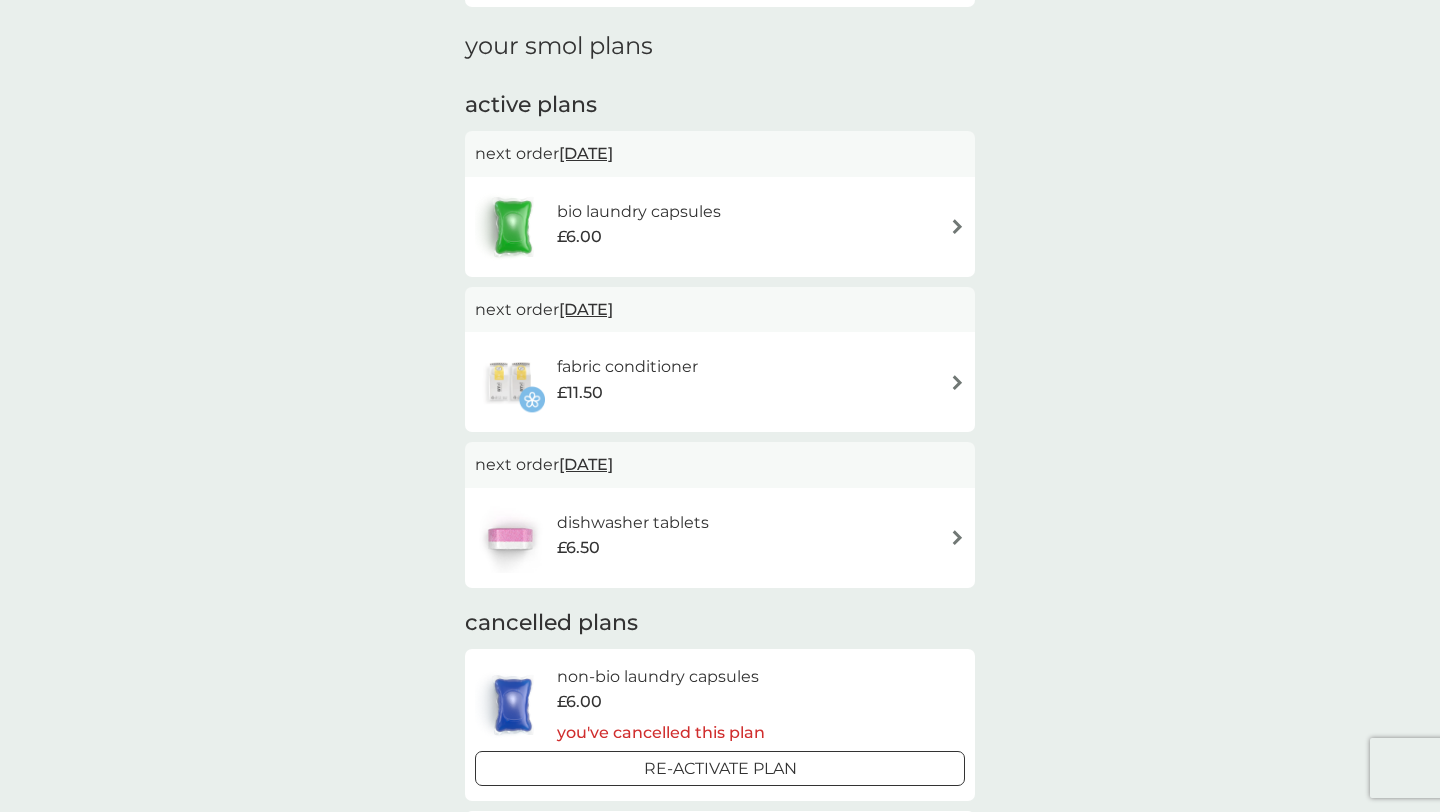 click at bounding box center [957, 537] 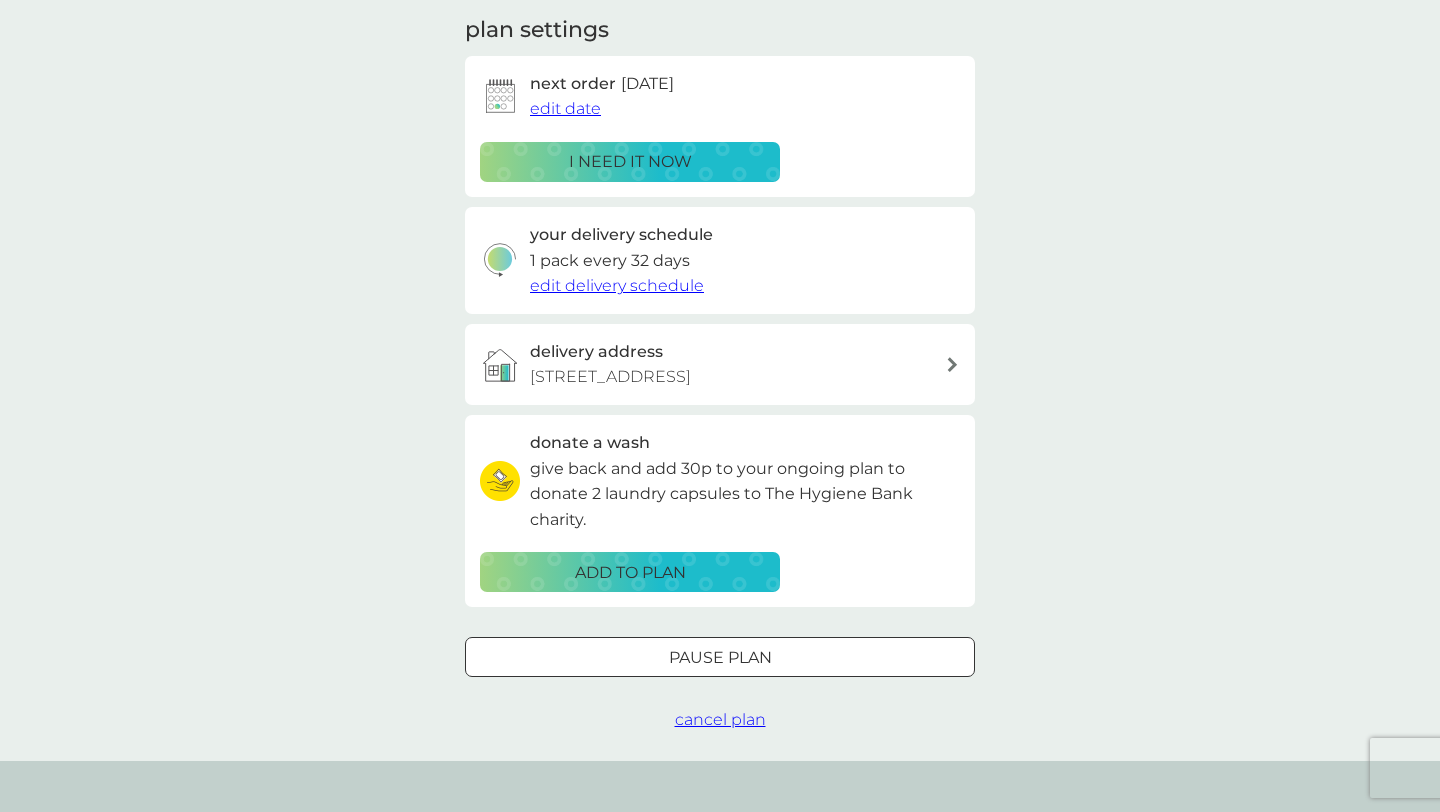 scroll, scrollTop: 284, scrollLeft: 0, axis: vertical 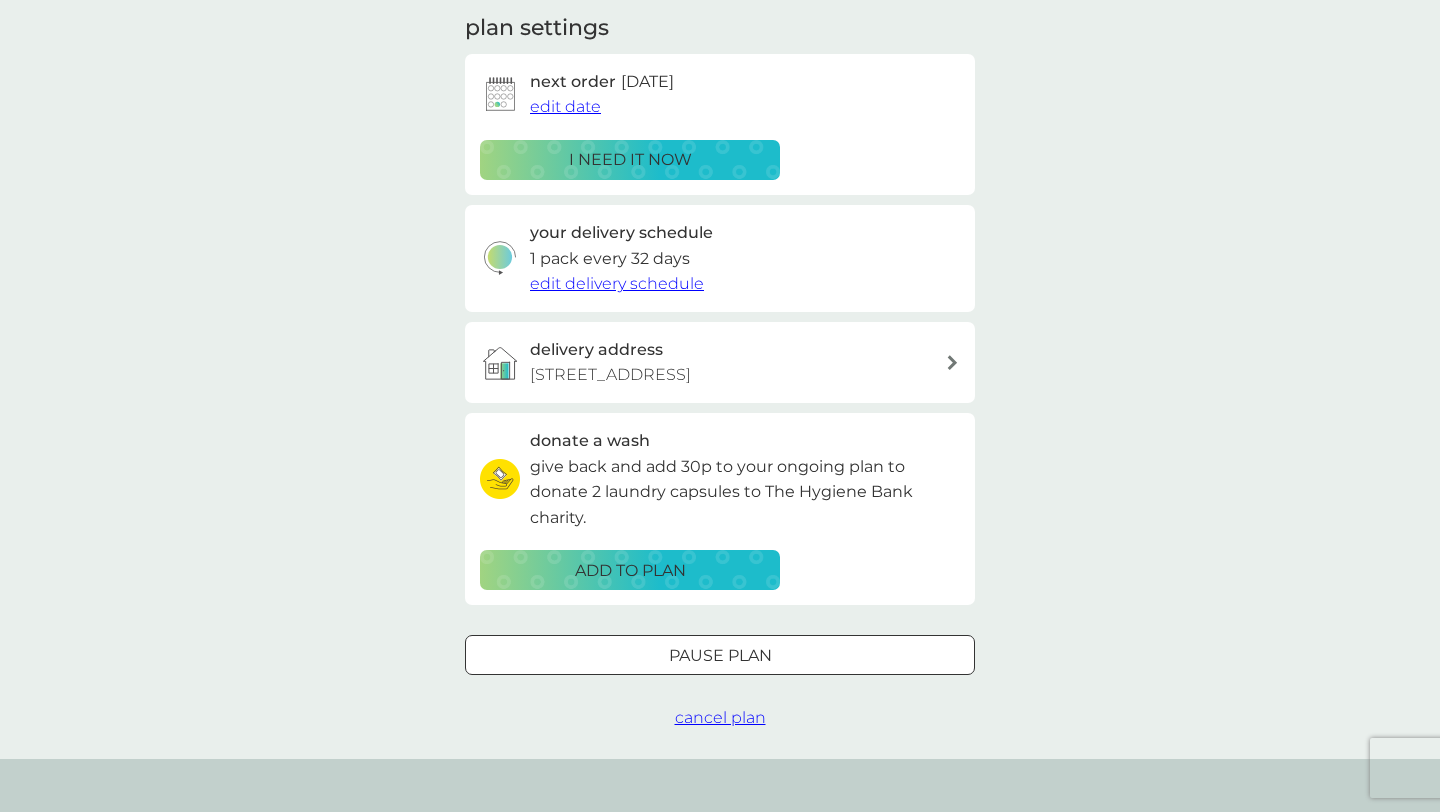 click on "cancel plan" at bounding box center [720, 717] 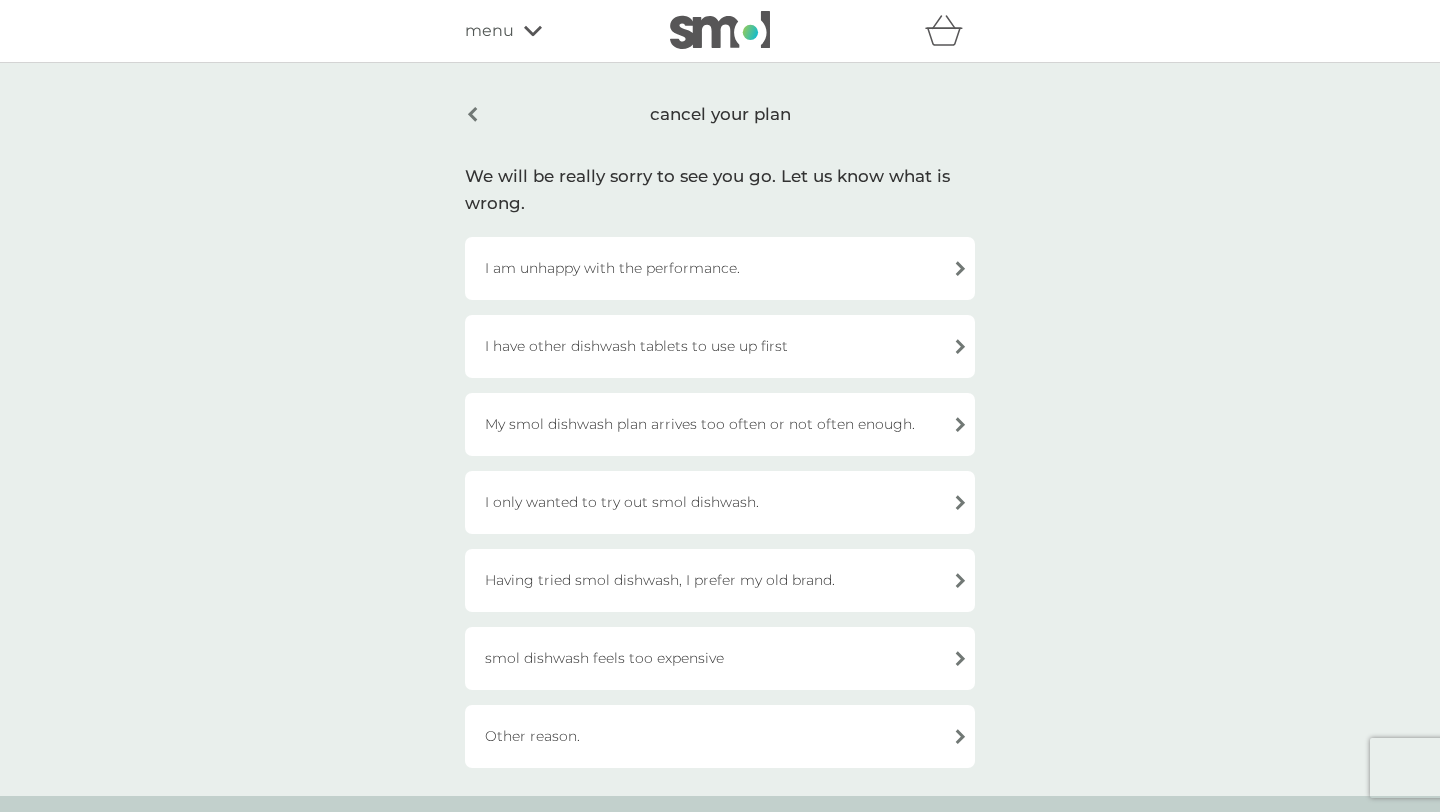 scroll, scrollTop: 433, scrollLeft: 0, axis: vertical 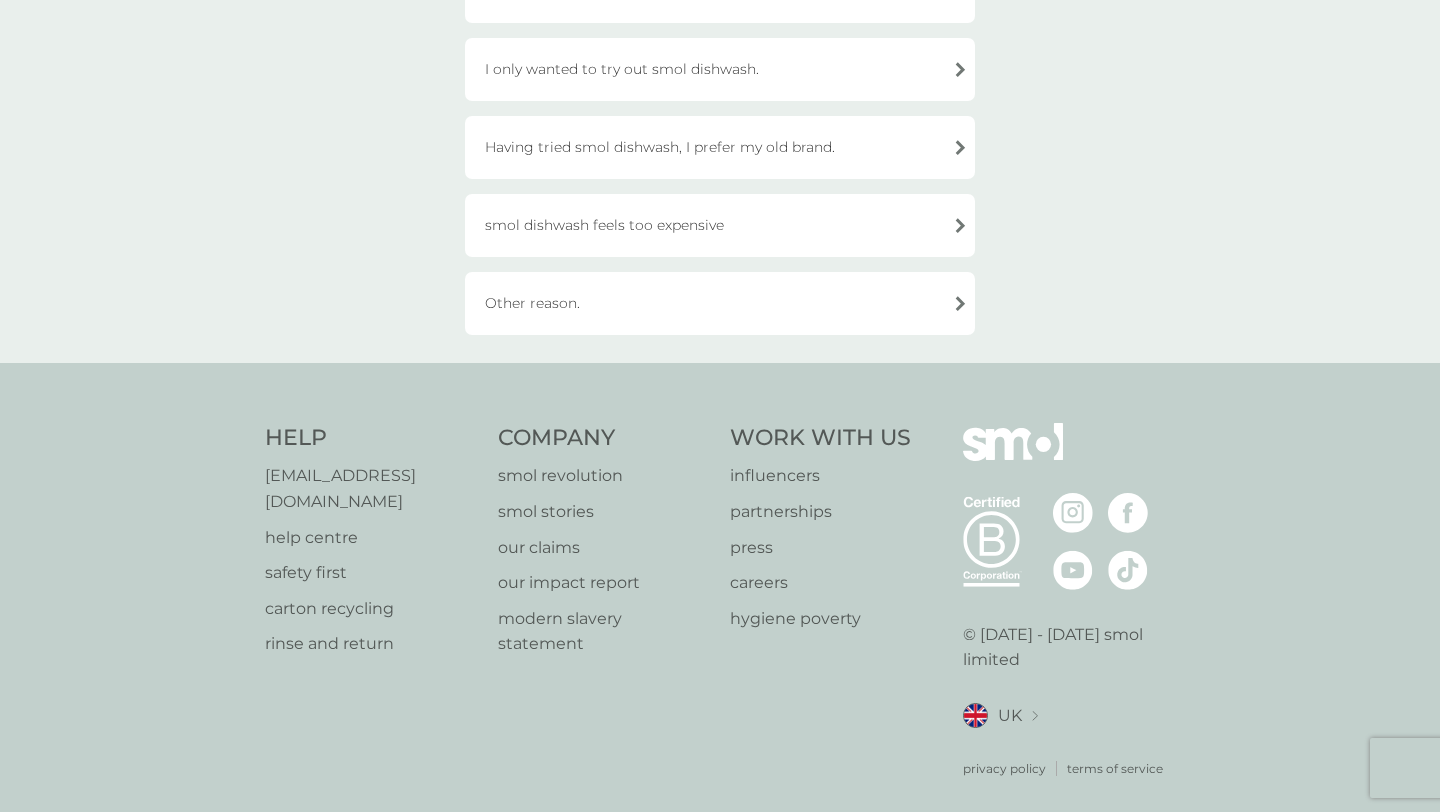 click on "Other reason." at bounding box center (720, 303) 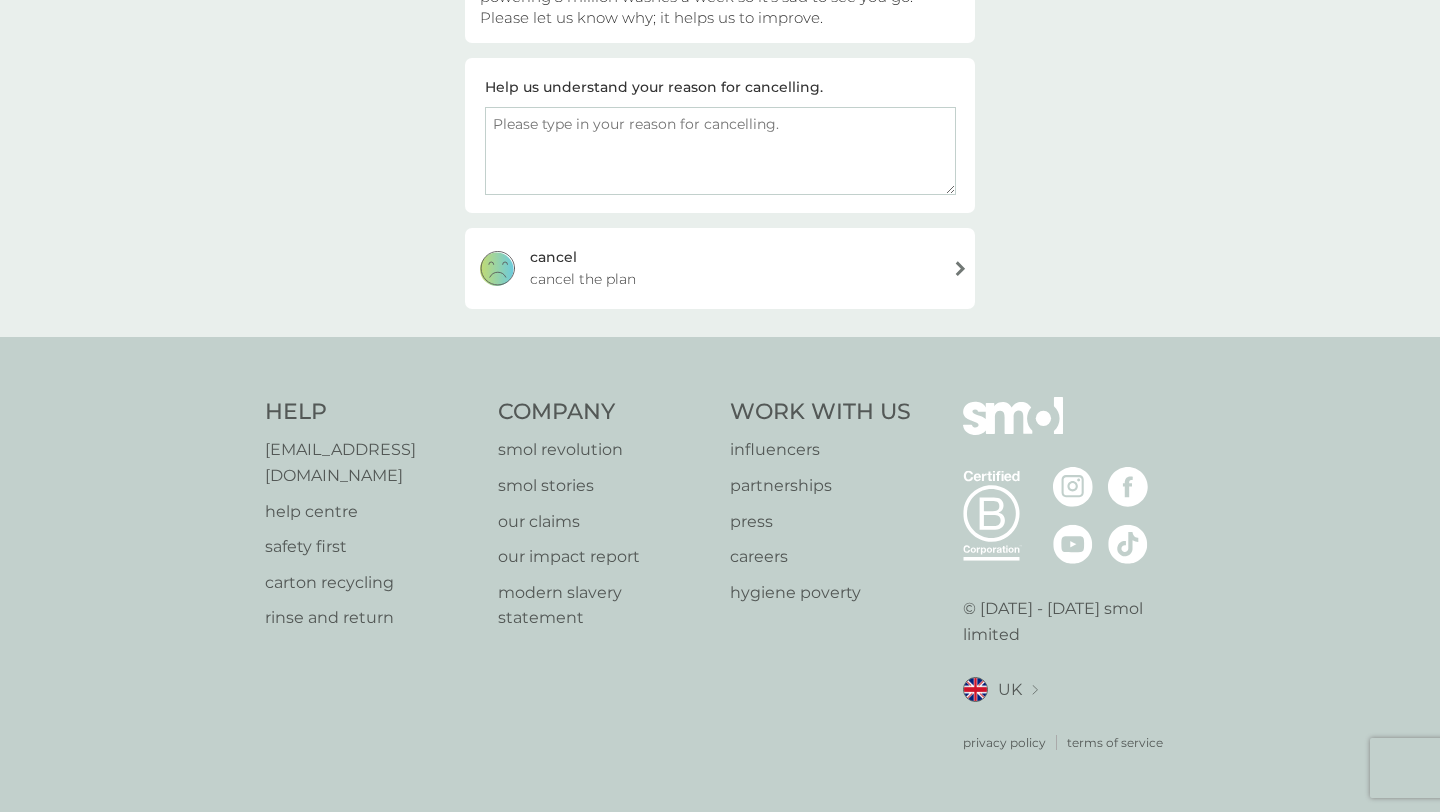 scroll, scrollTop: 263, scrollLeft: 0, axis: vertical 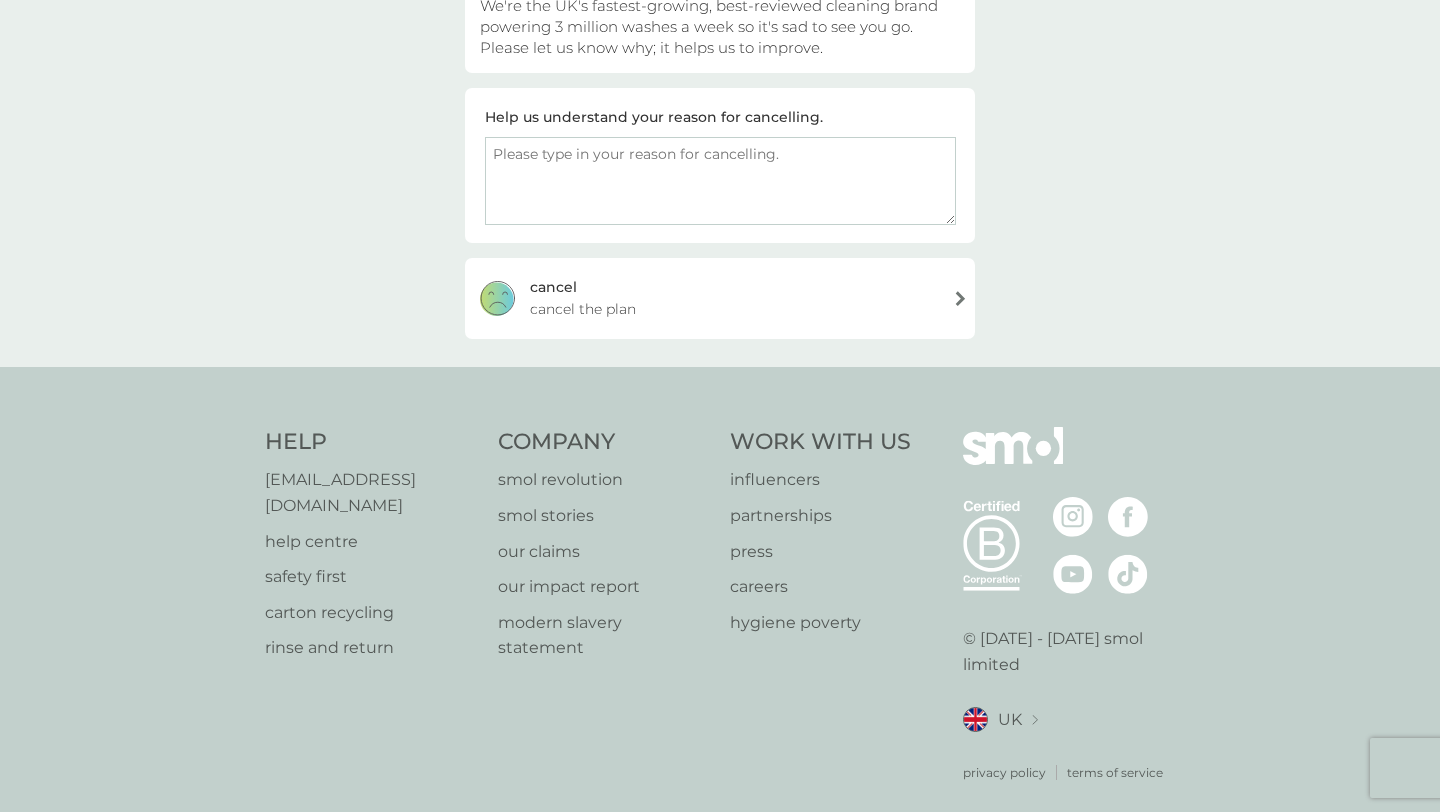 click at bounding box center (720, 181) 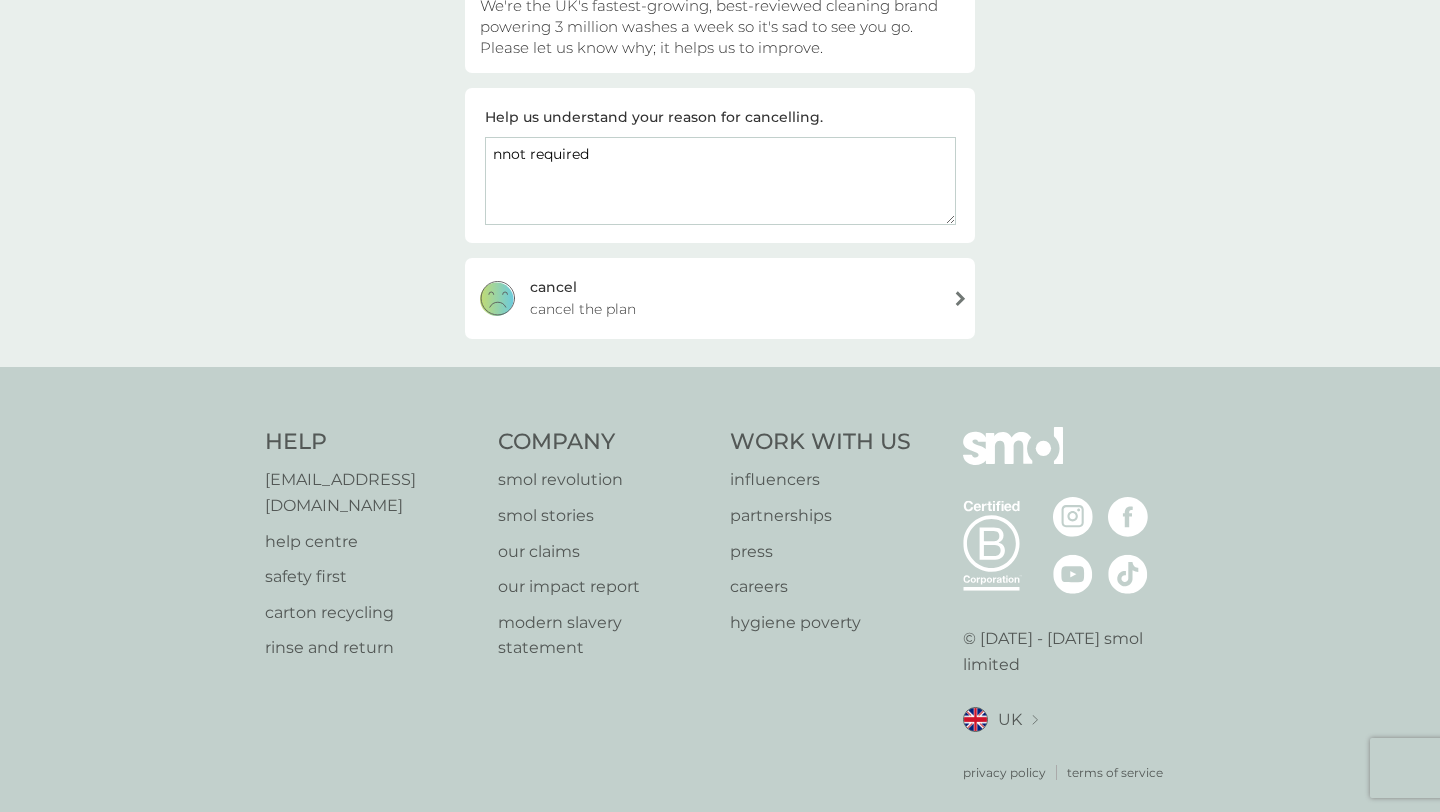 type on "nnot required" 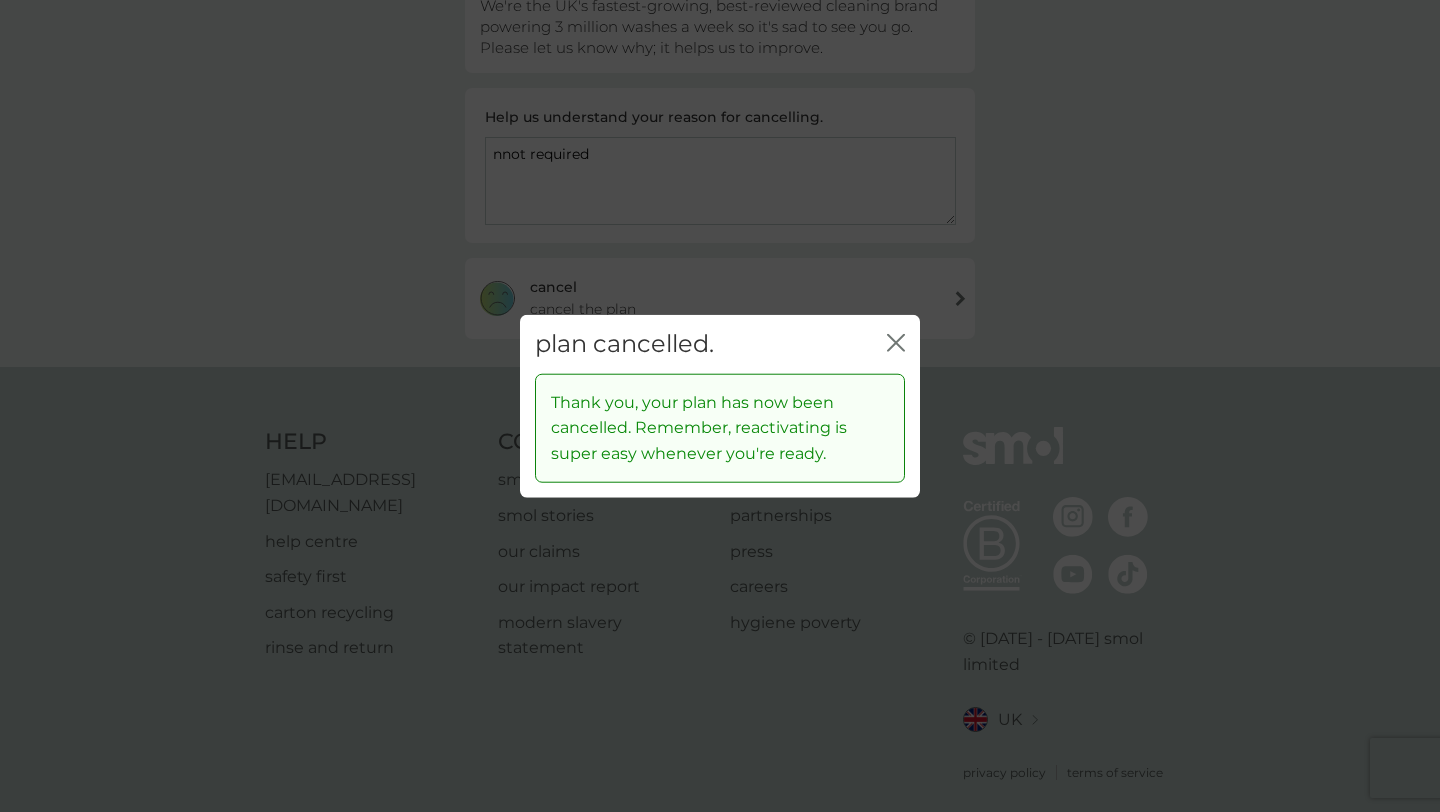click 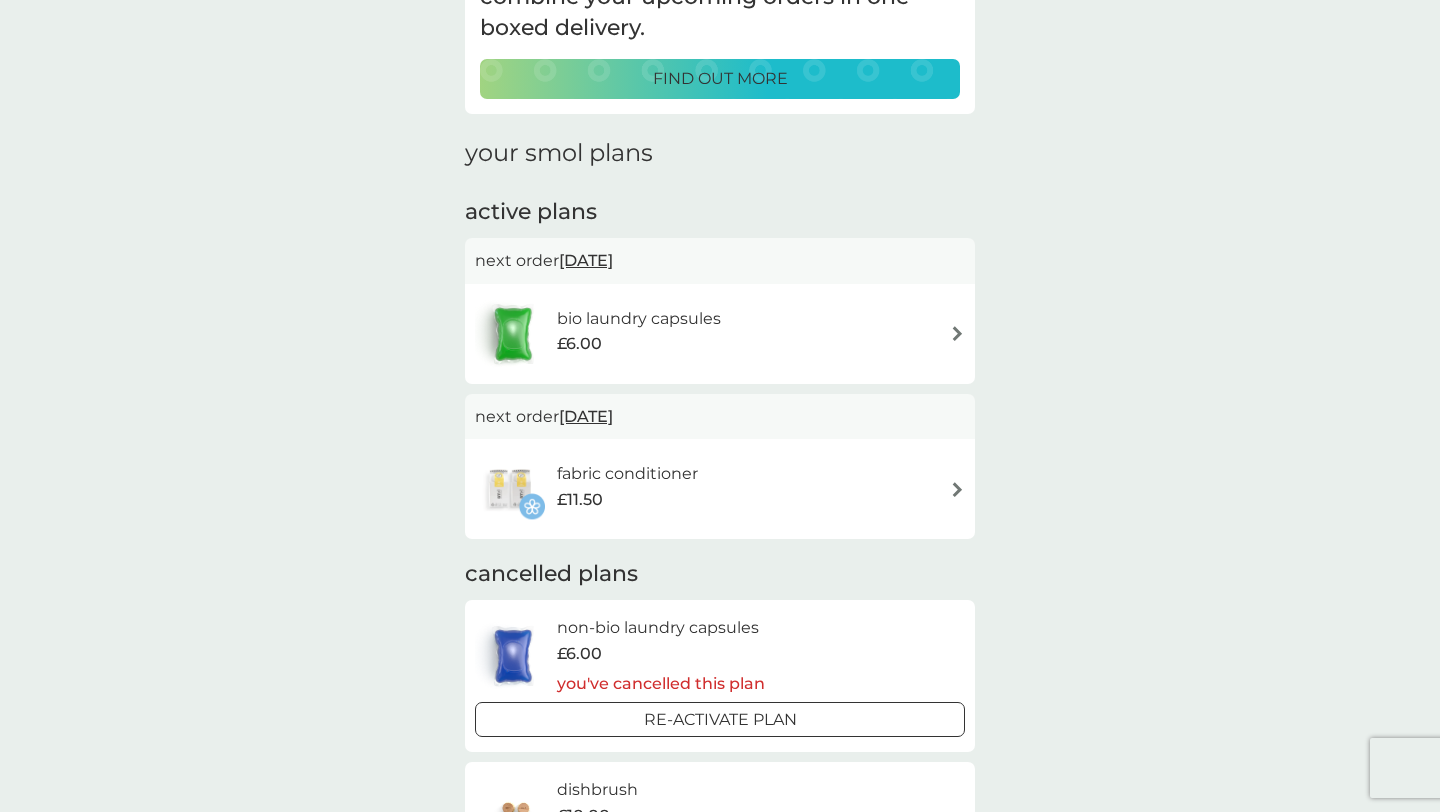 scroll, scrollTop: 0, scrollLeft: 0, axis: both 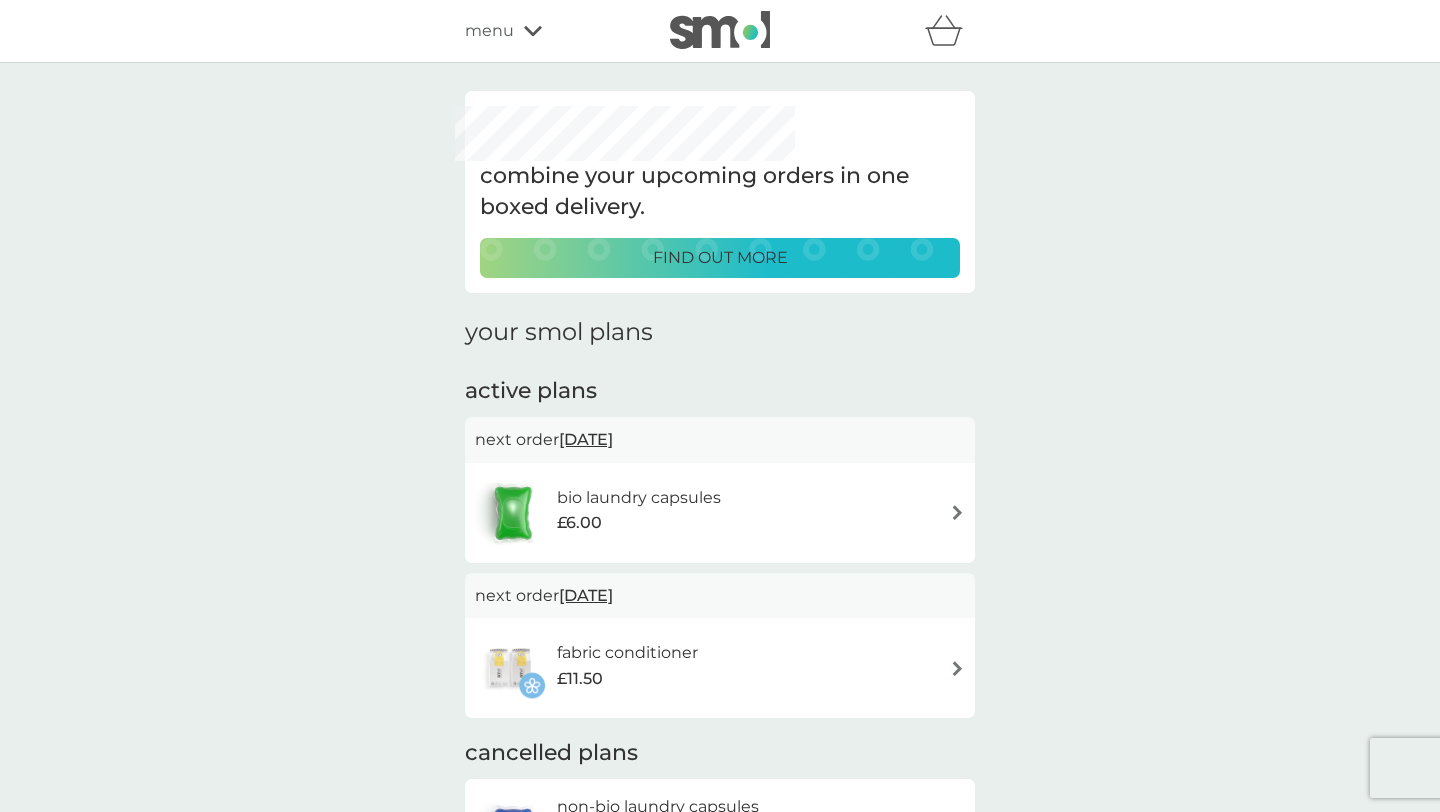 click on "menu" at bounding box center [489, 31] 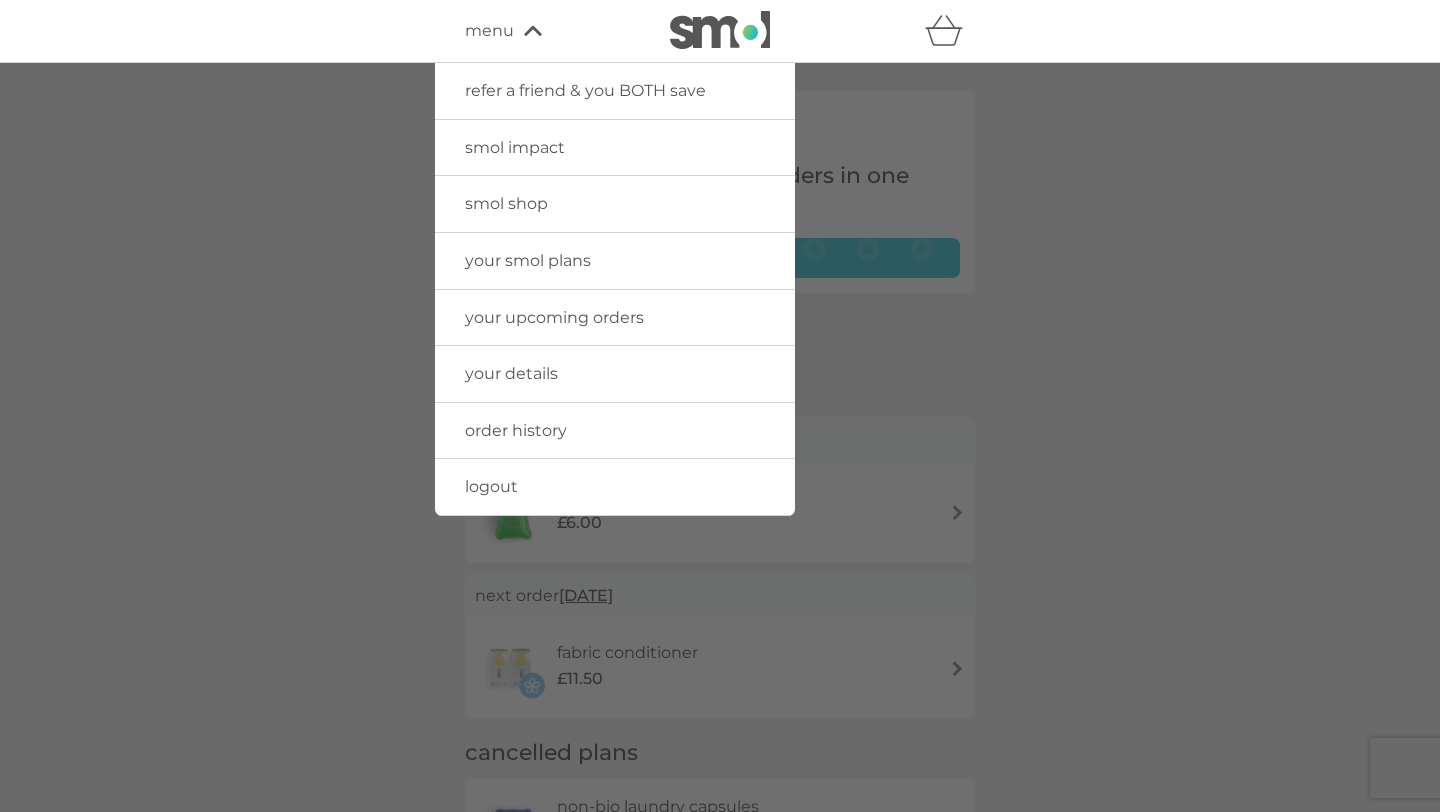 click on "smol shop" at bounding box center (506, 203) 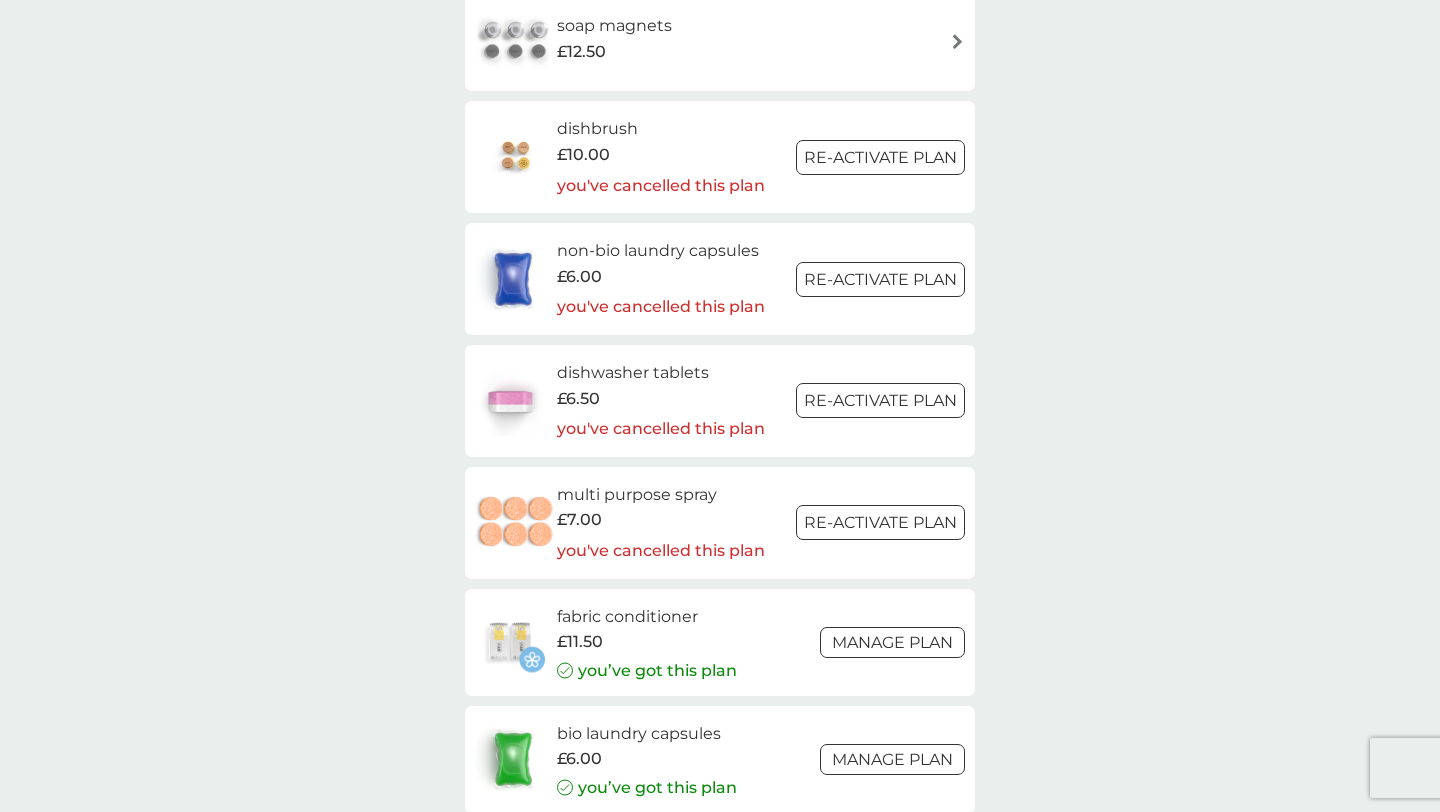 scroll, scrollTop: 2811, scrollLeft: 0, axis: vertical 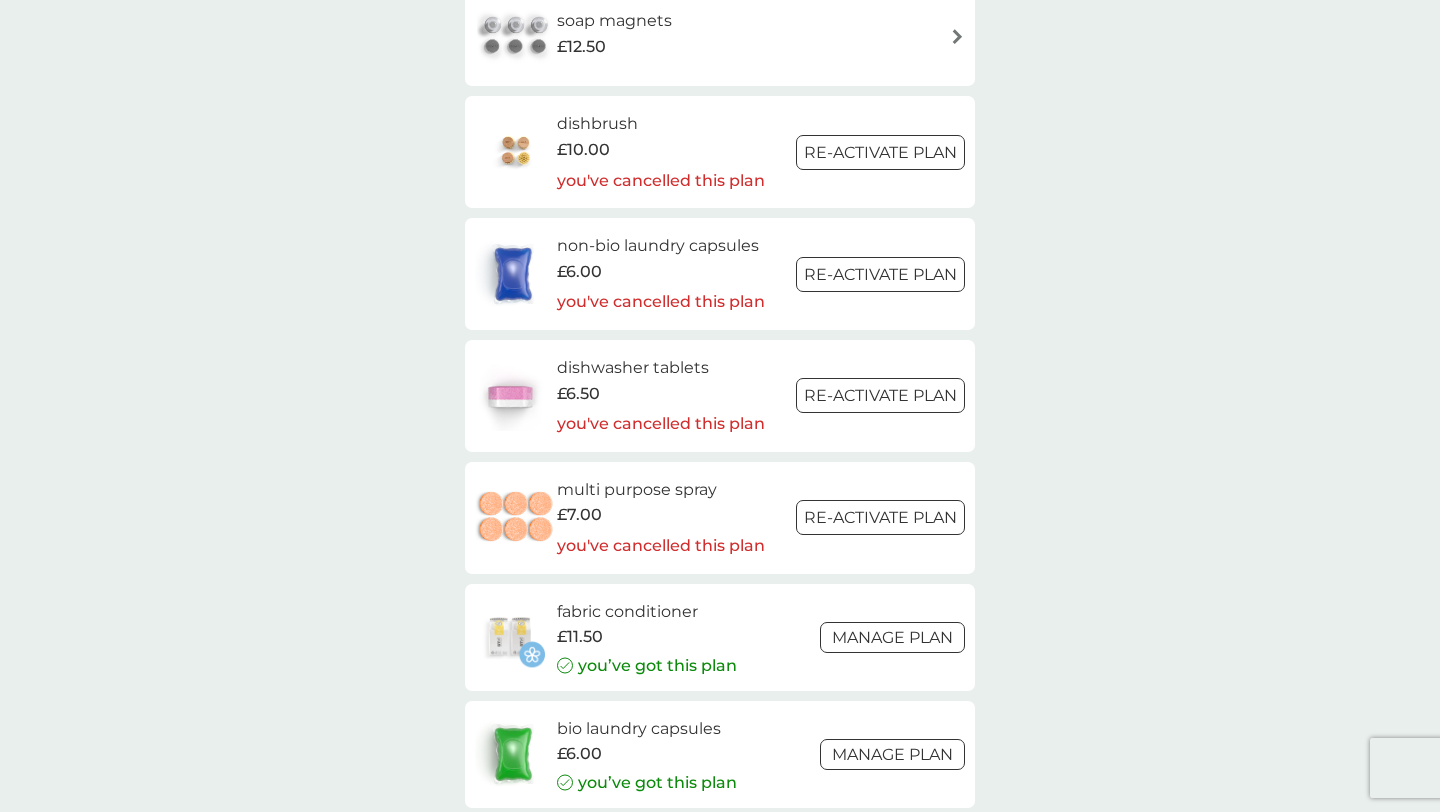 click on "dishwasher tablets" at bounding box center (661, 368) 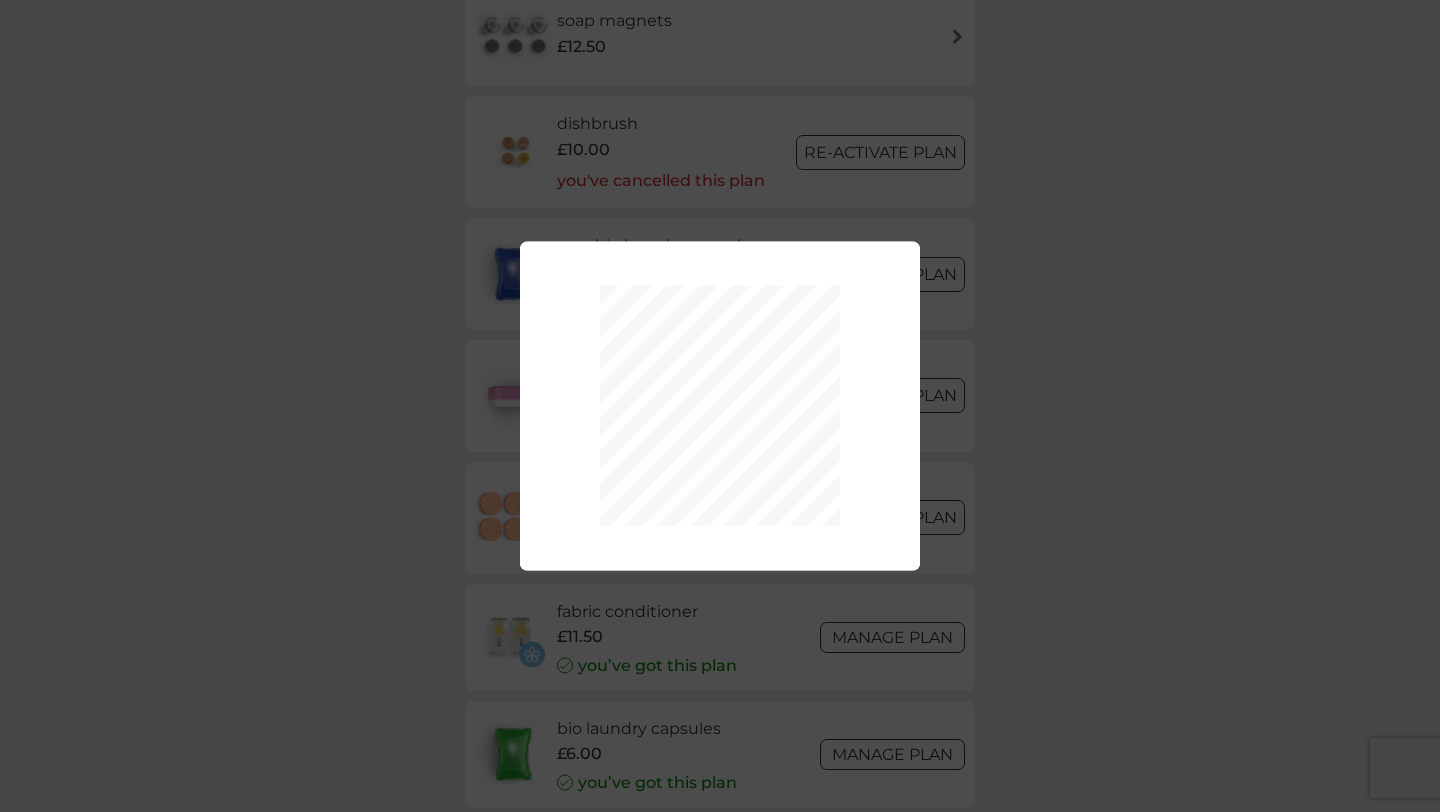 scroll, scrollTop: 0, scrollLeft: 0, axis: both 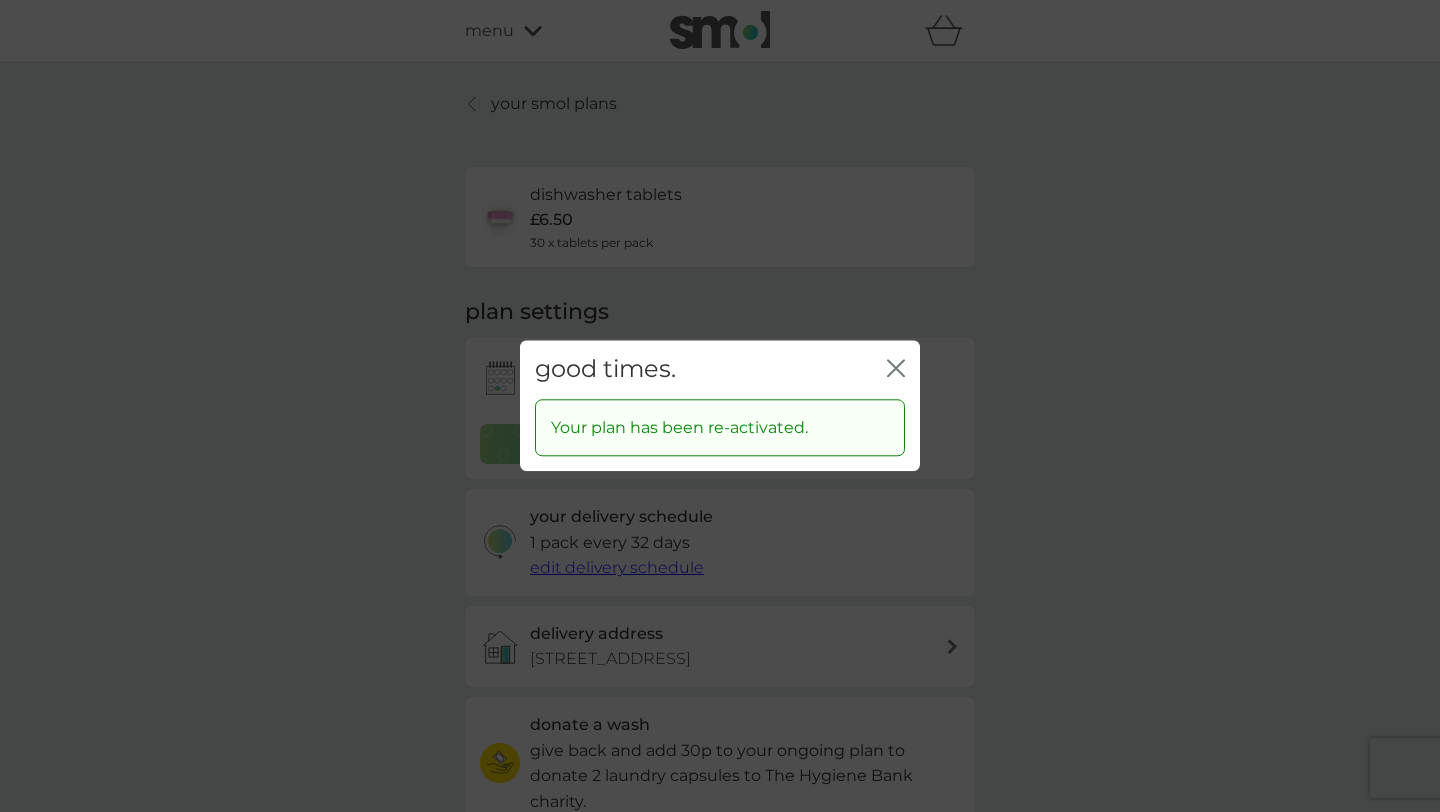 click 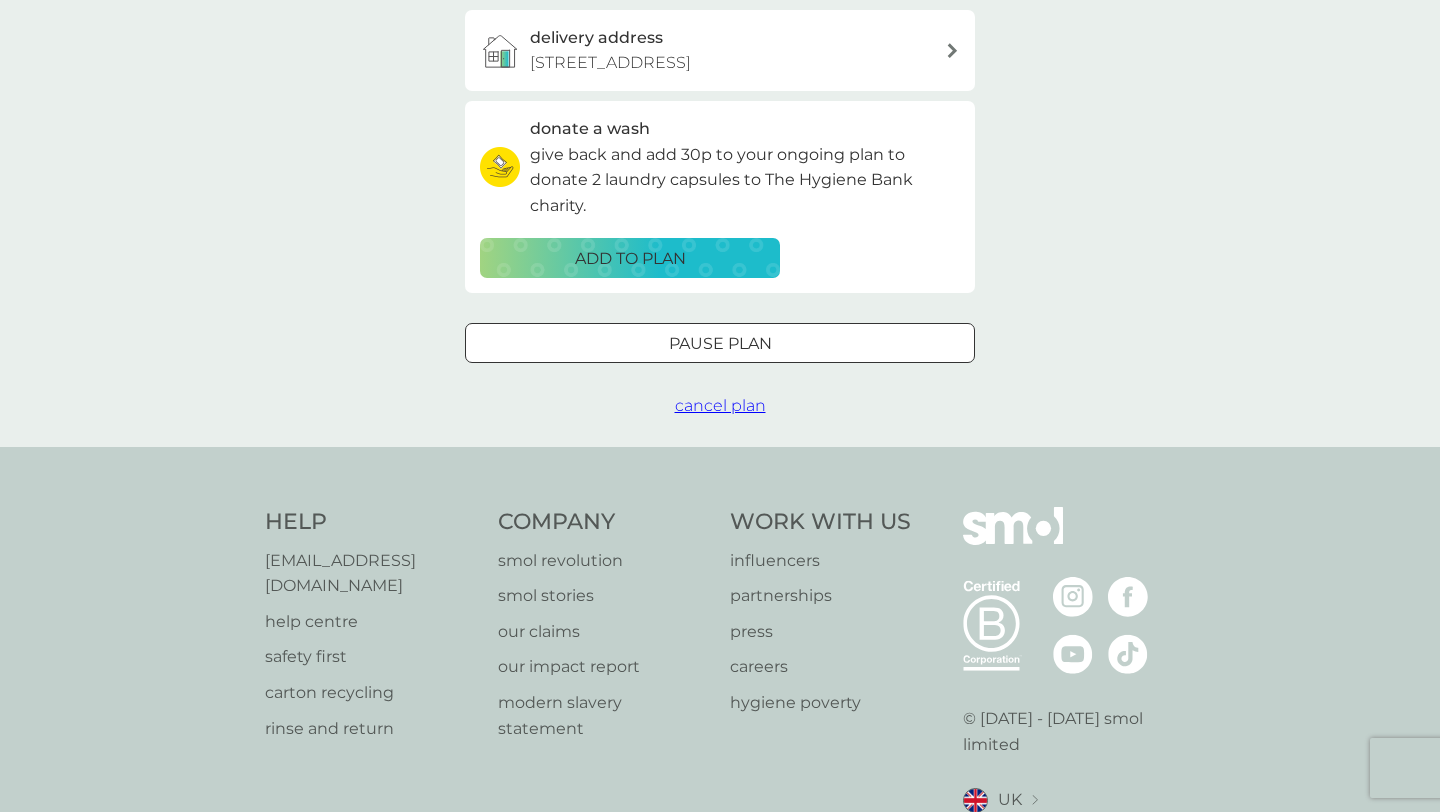 scroll, scrollTop: 608, scrollLeft: 0, axis: vertical 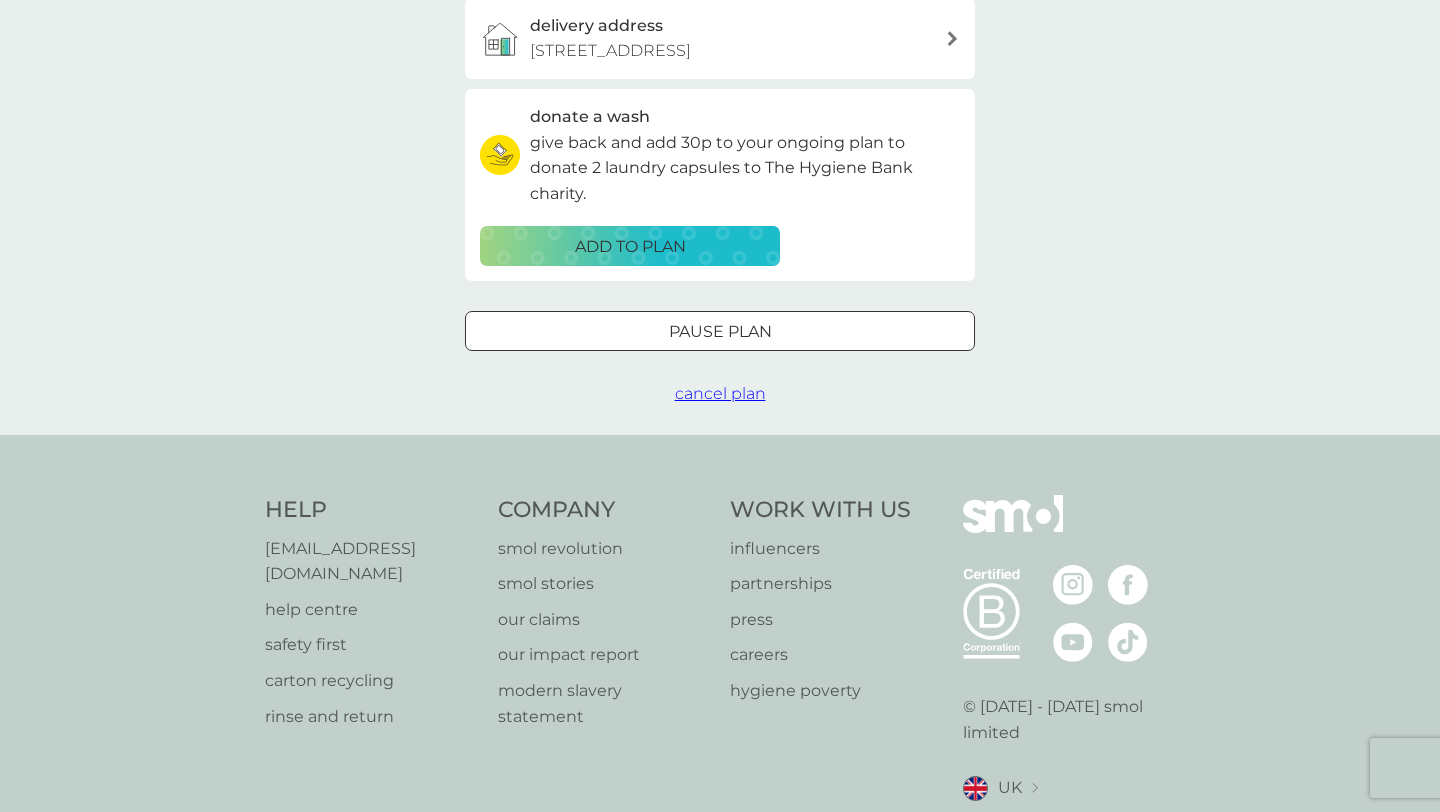 click on "your smol plans dishwasher tablets £6.50 30 x tablets per pack plan settings next order [DATE] edit date i need it now your delivery schedule 1 pack every 32 days edit delivery schedule delivery address [STREET_ADDRESS] donate a wash give back and add 30p to your ongoing plan to donate 2 laundry capsules to The Hygiene Bank charity. ADD TO PLAN Pause plan cancel plan" at bounding box center [720, -55] 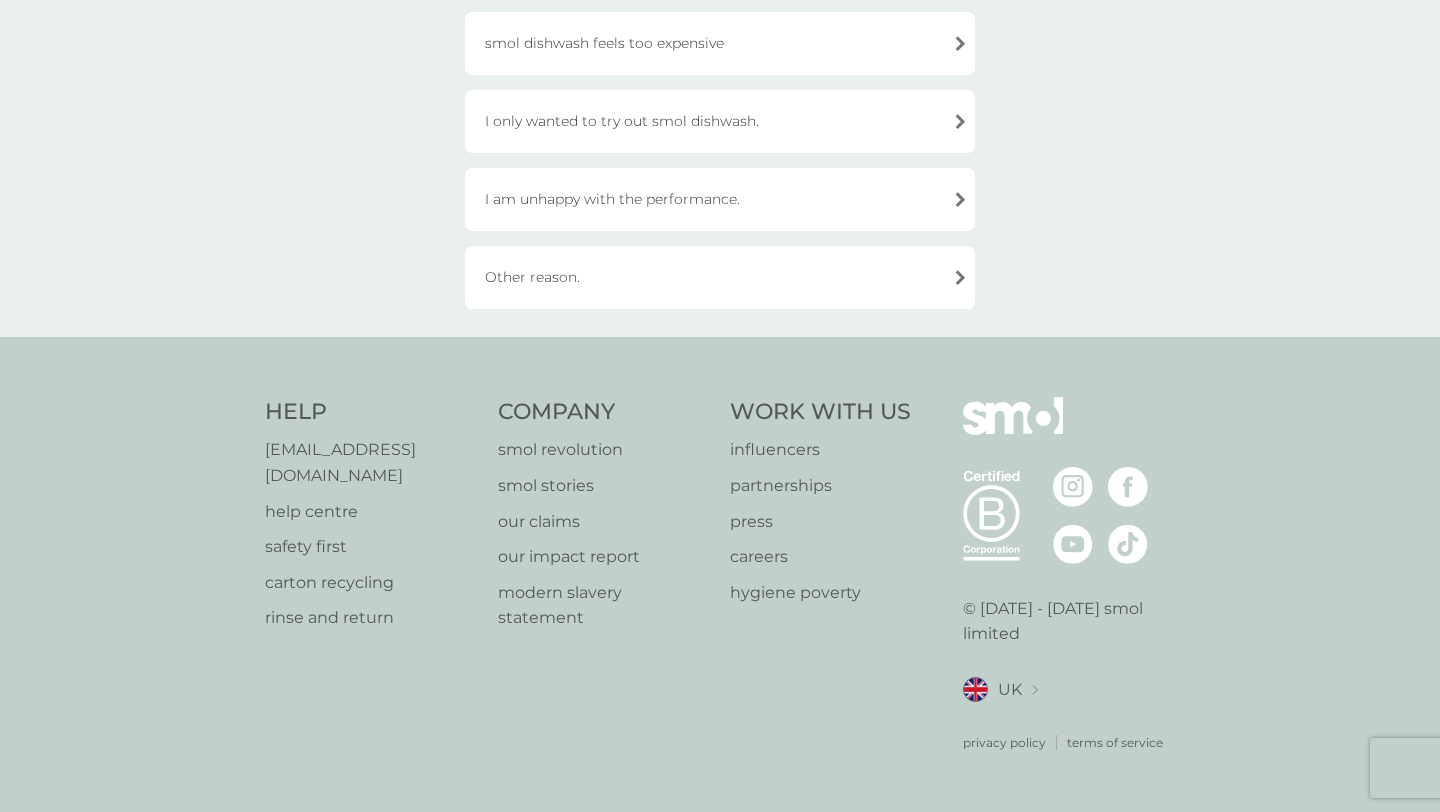 scroll, scrollTop: 0, scrollLeft: 0, axis: both 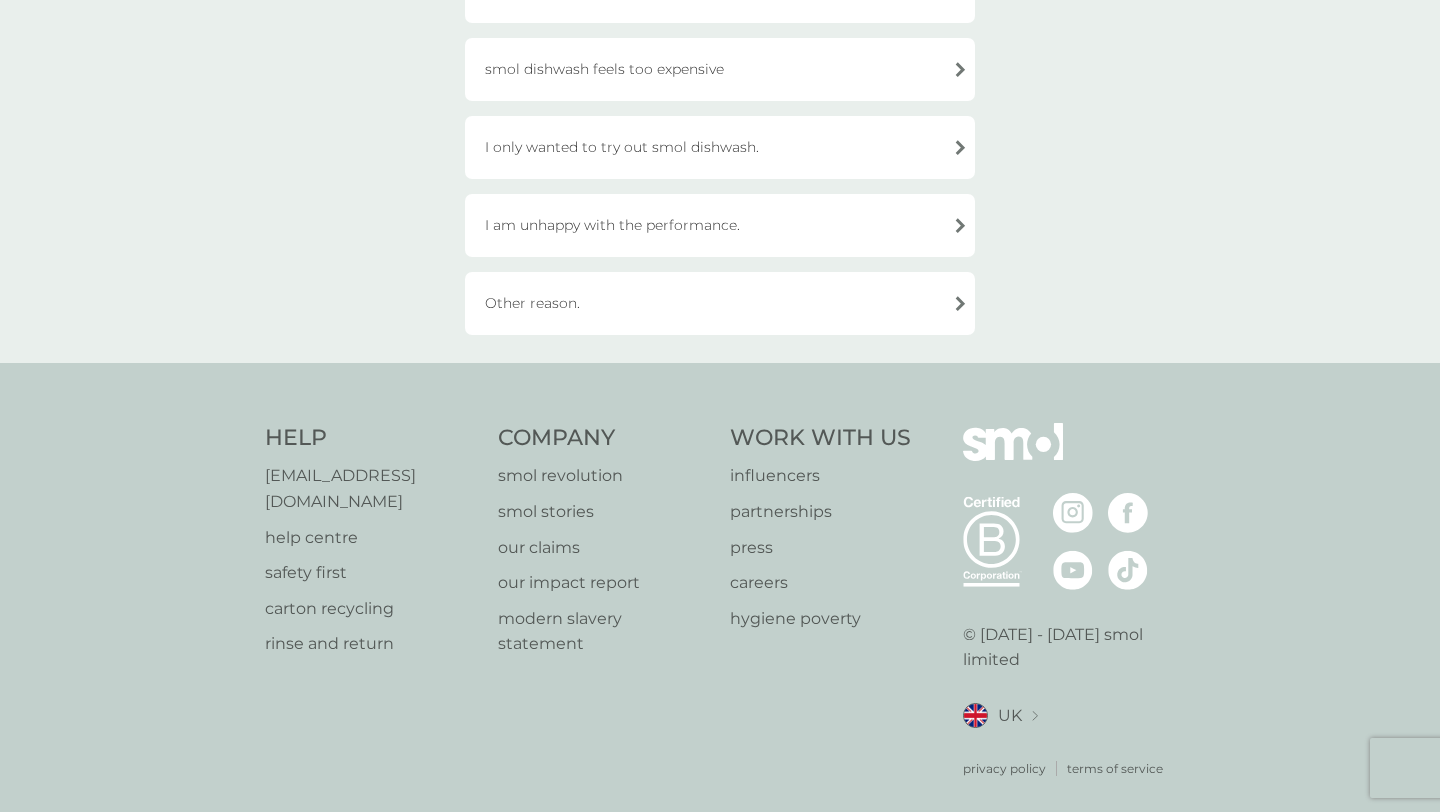 click on "Other reason." at bounding box center [720, 303] 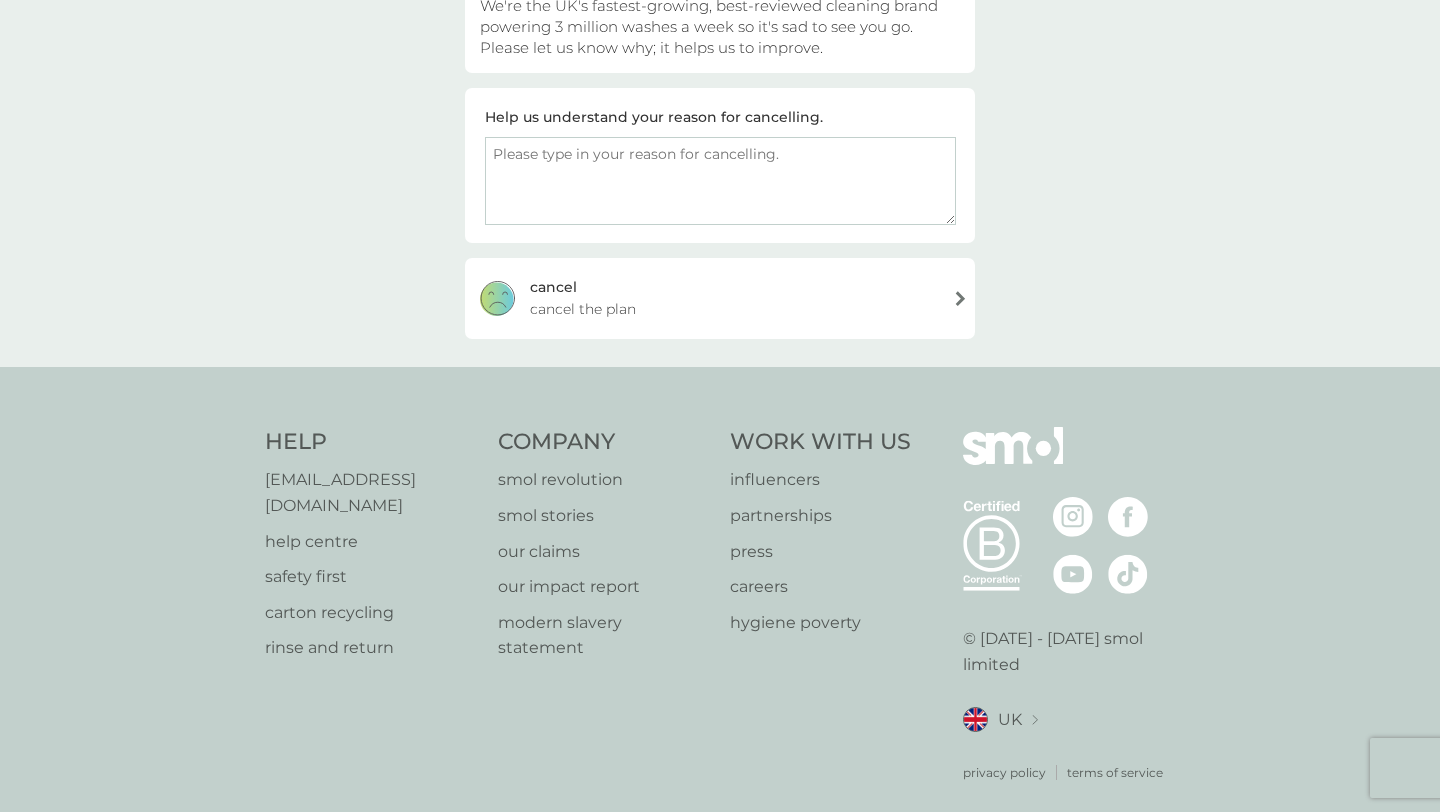 click at bounding box center (720, 181) 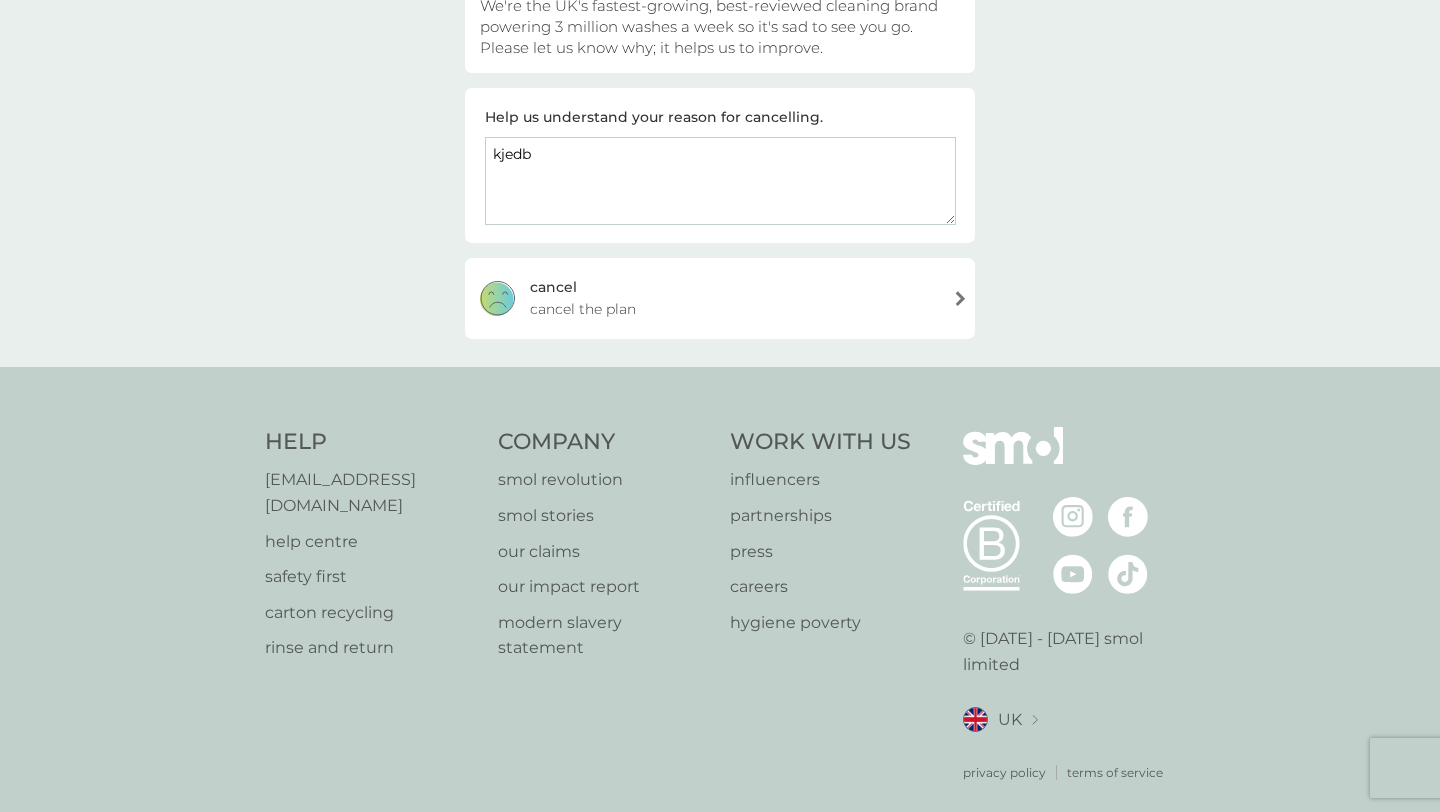 type on "kjedb" 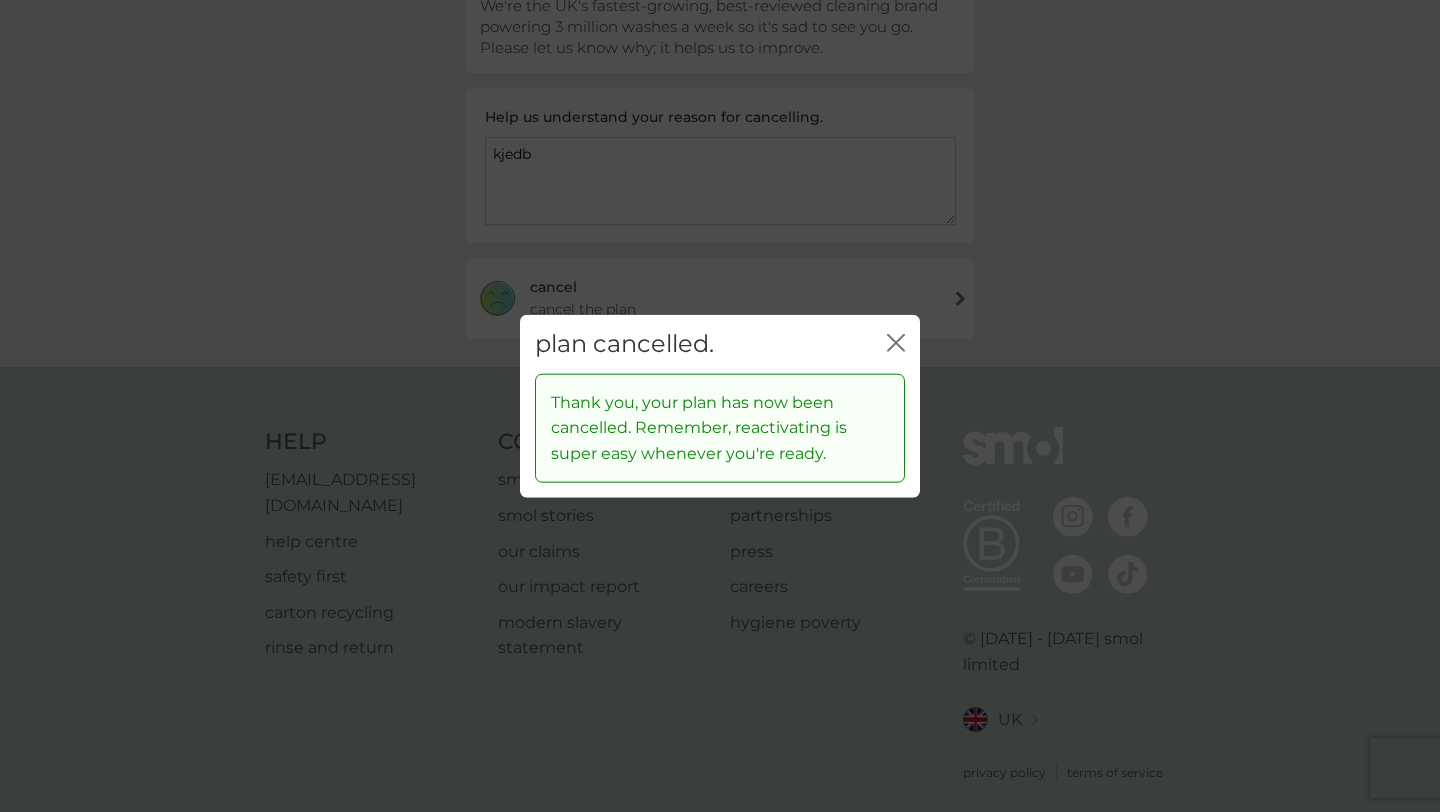 click on "close" 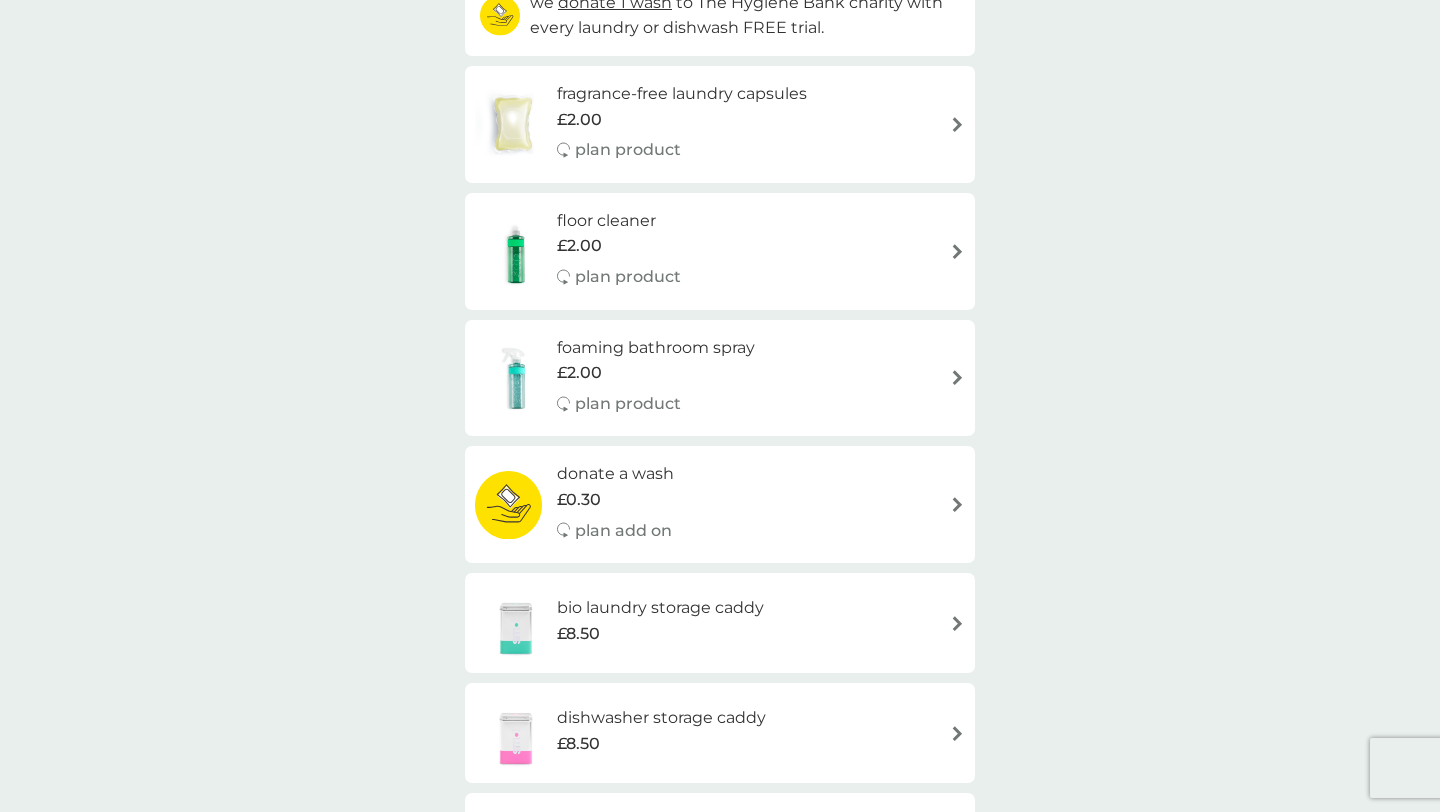 scroll, scrollTop: 0, scrollLeft: 0, axis: both 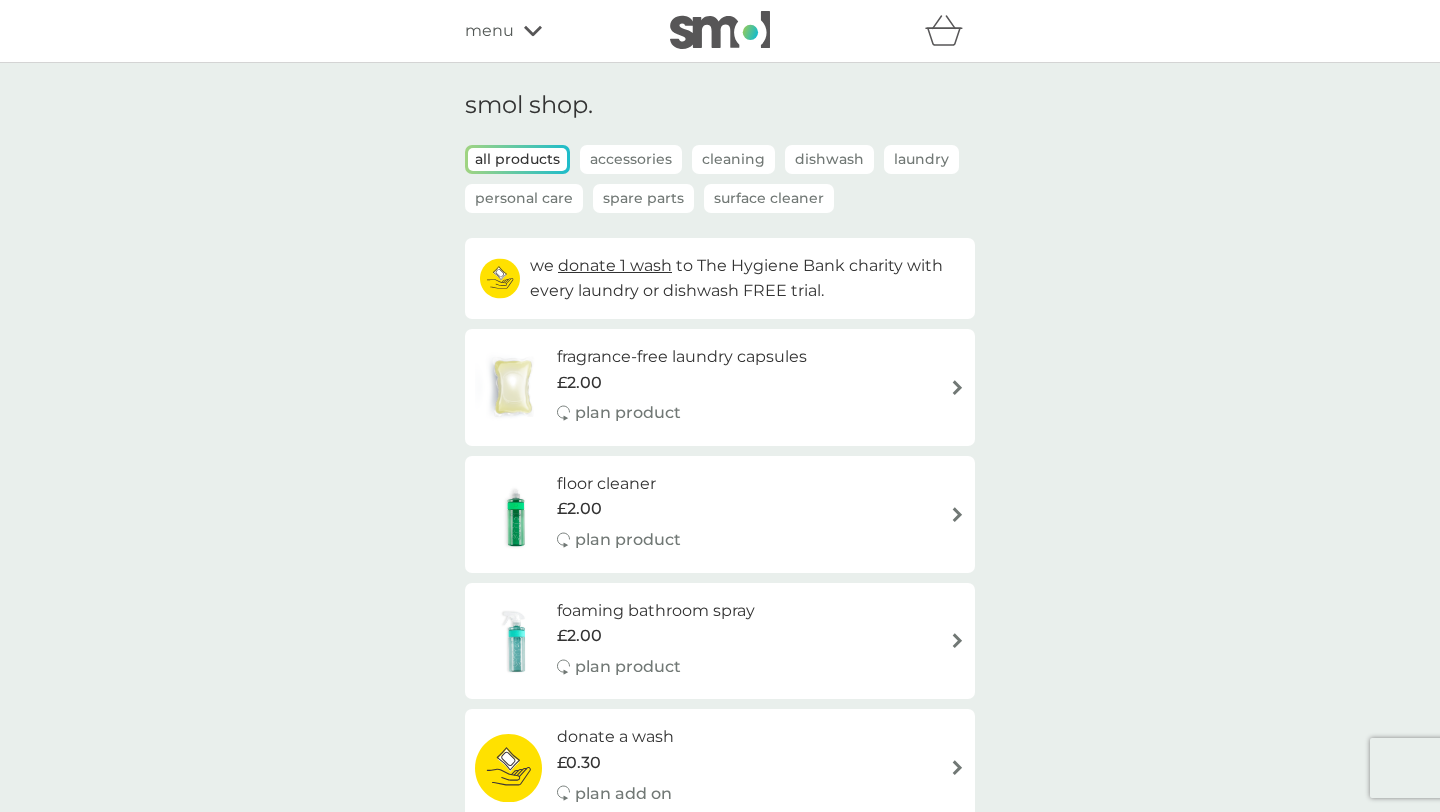click on "menu" at bounding box center (489, 31) 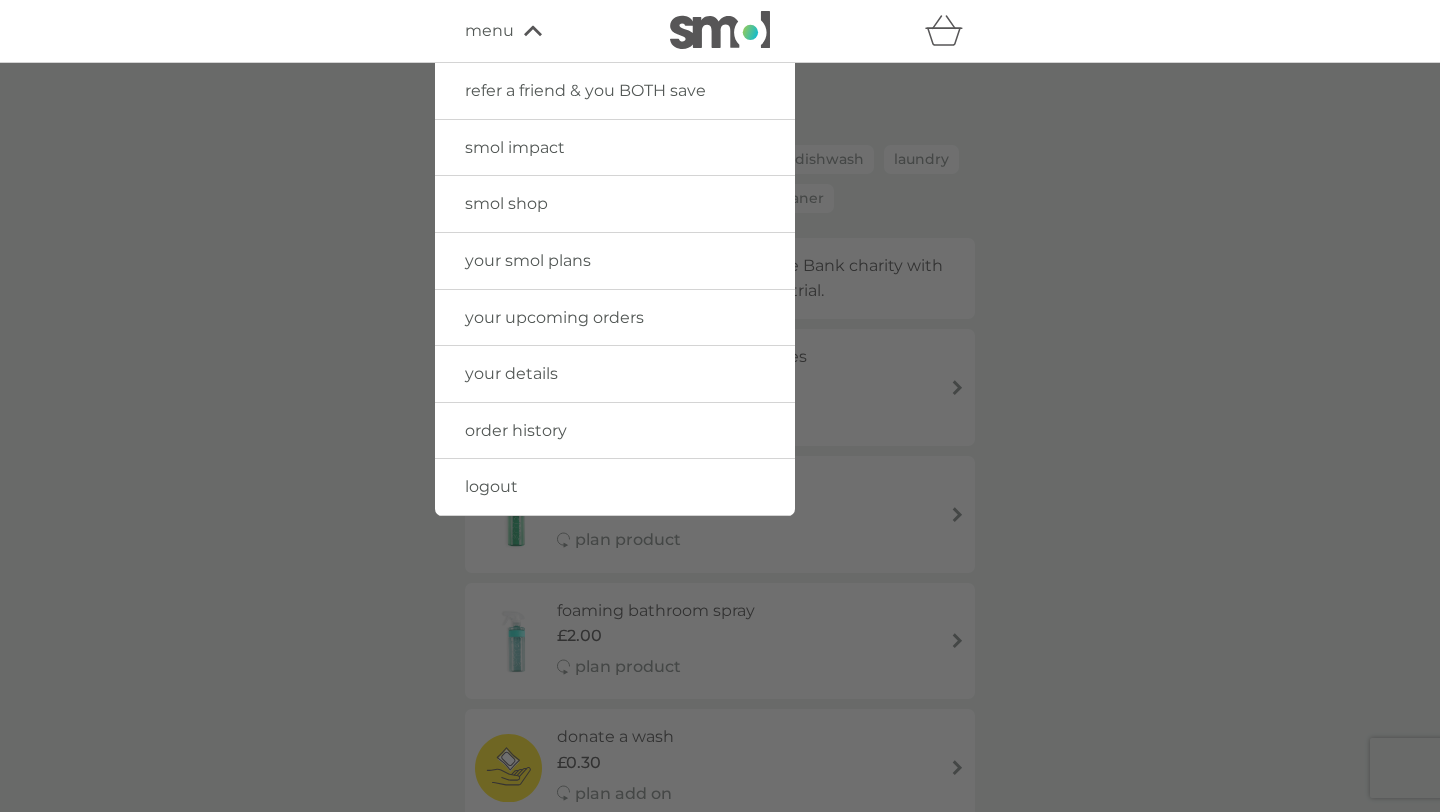 click on "refer a friend & you BOTH save" at bounding box center [585, 90] 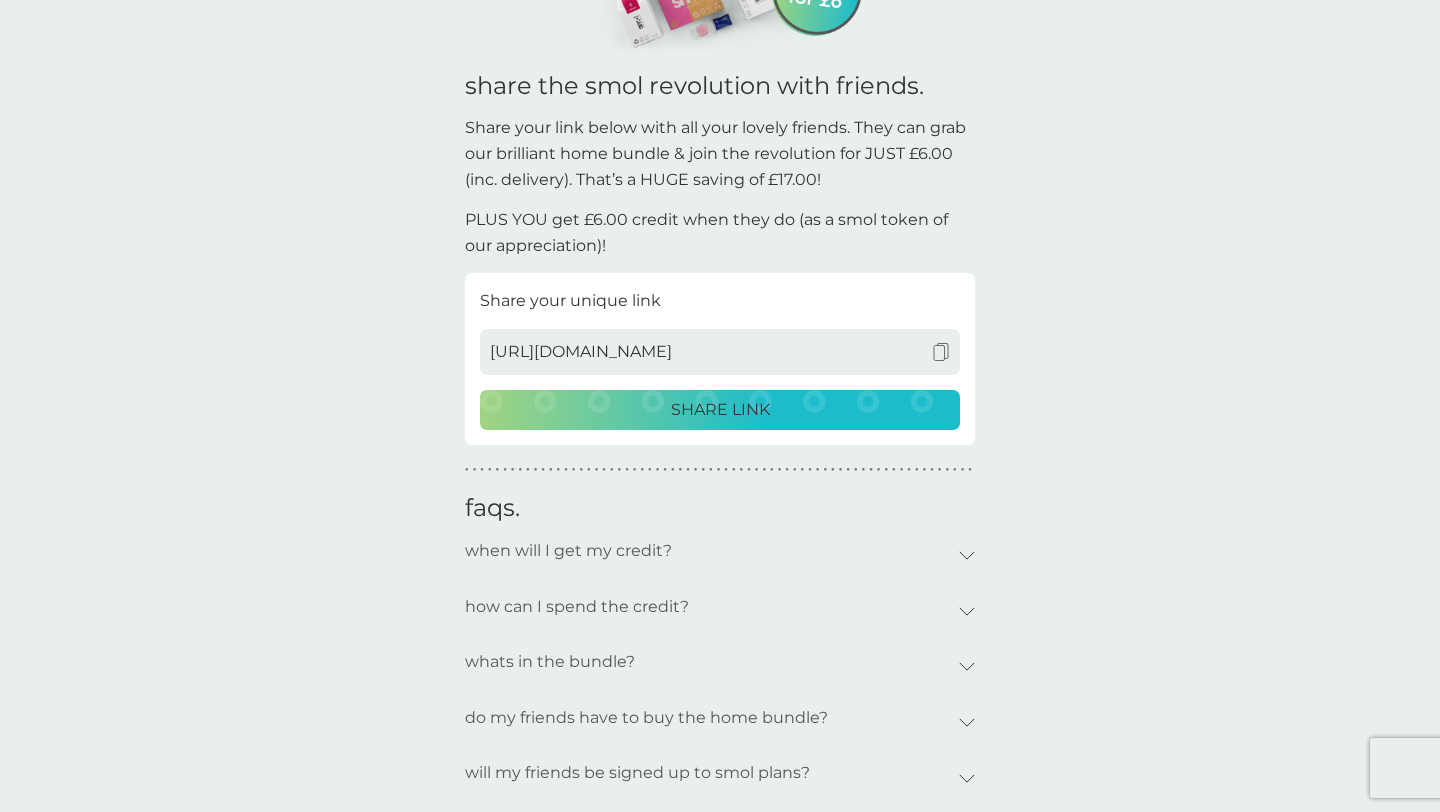 scroll, scrollTop: 0, scrollLeft: 0, axis: both 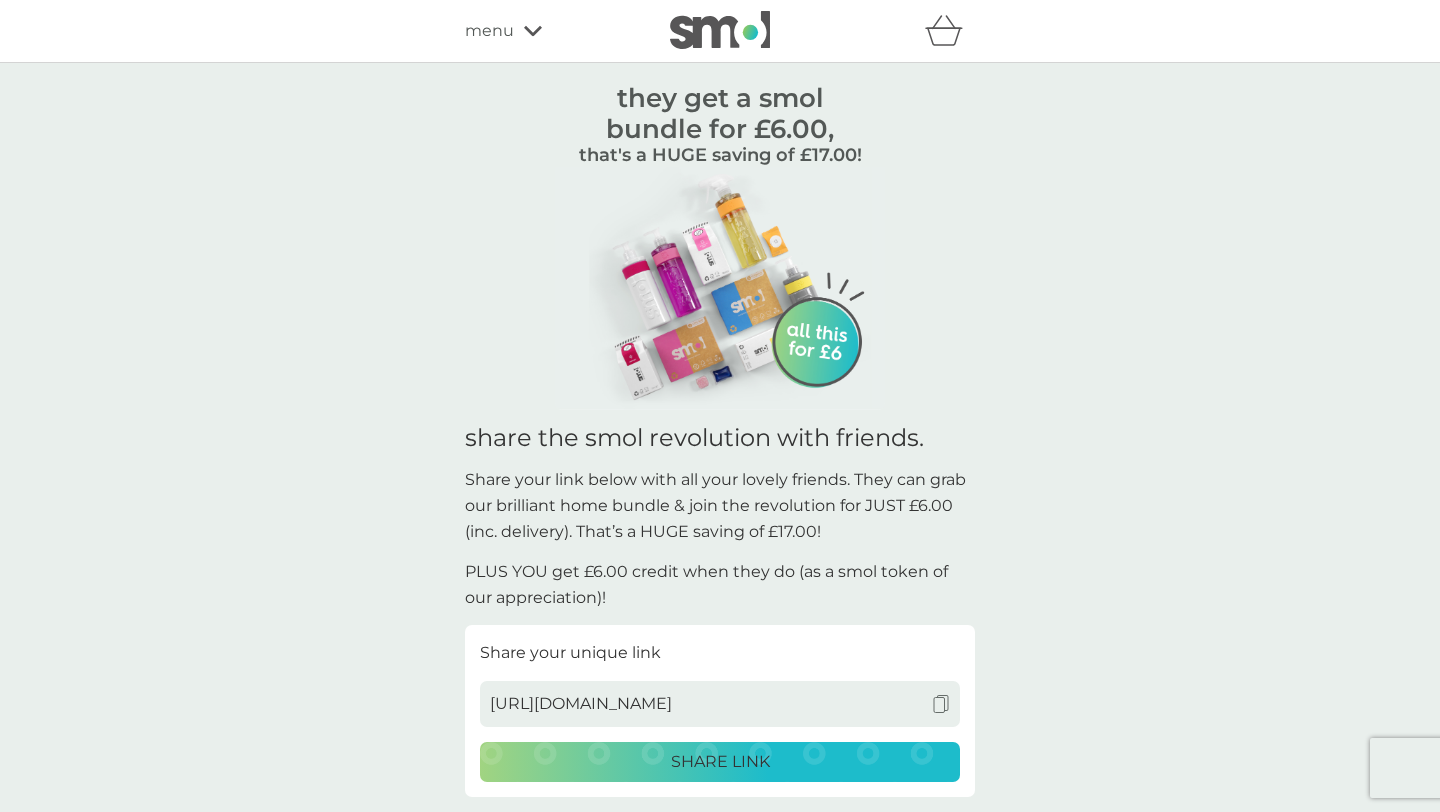 click on "menu" at bounding box center (489, 31) 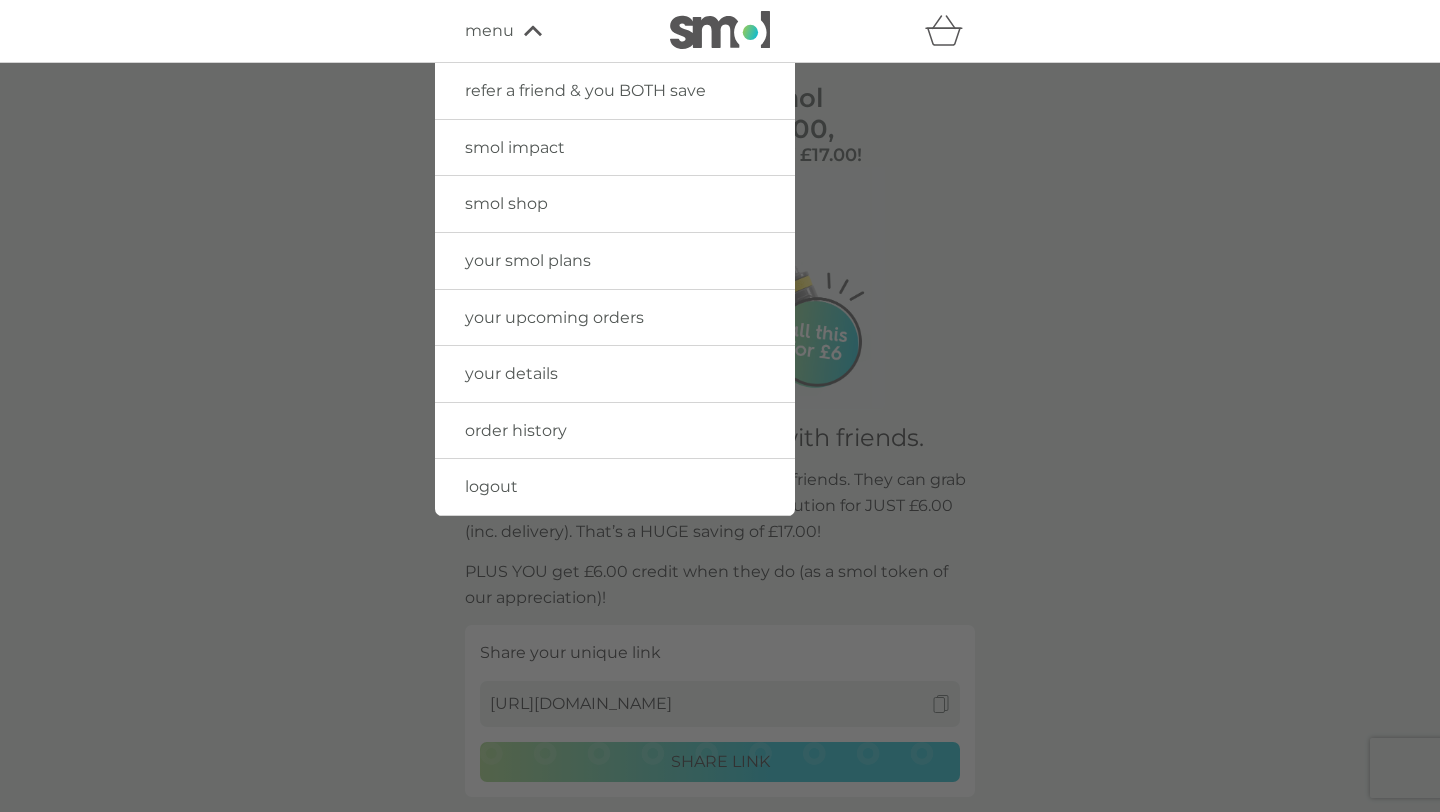click on "your details" at bounding box center [511, 373] 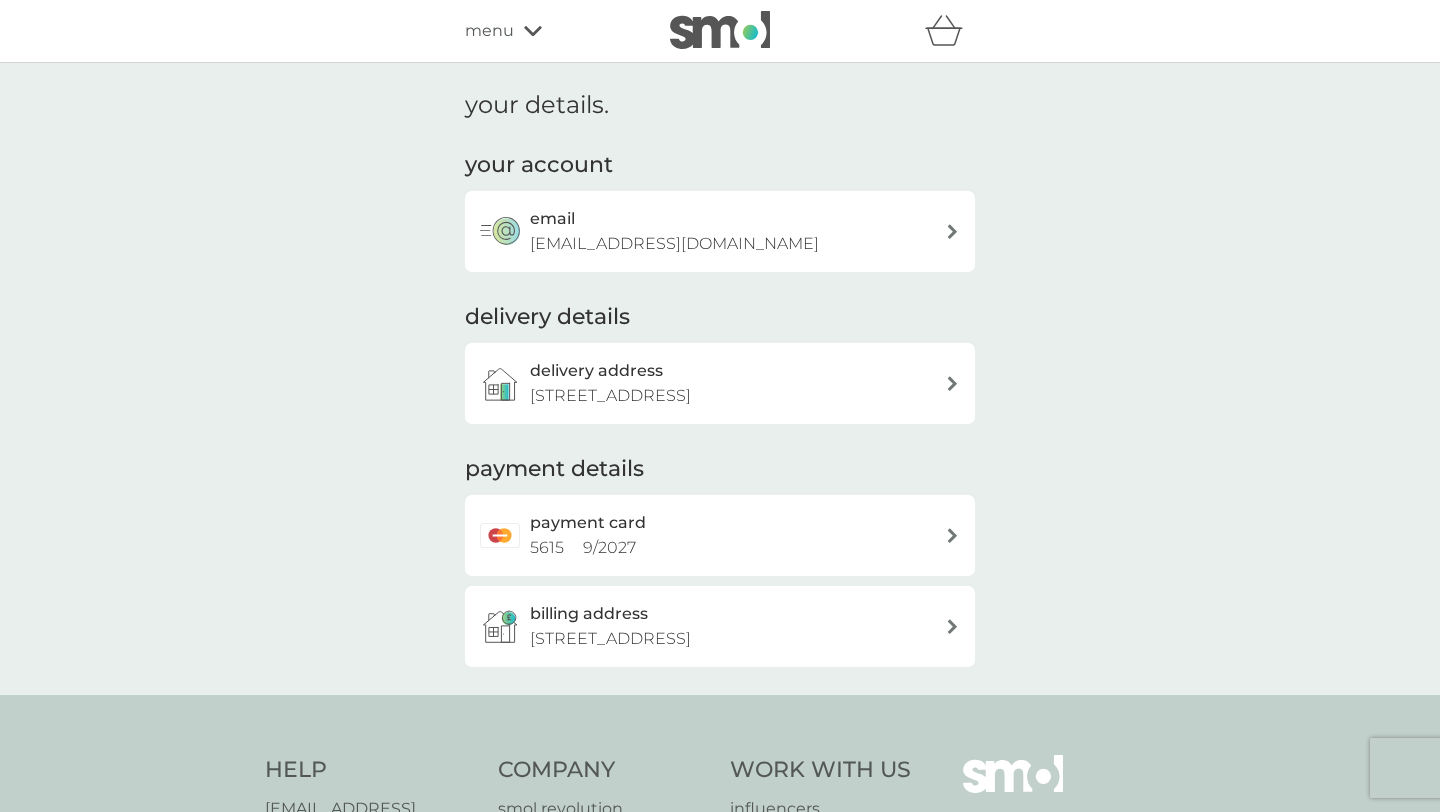 click at bounding box center (720, 30) 